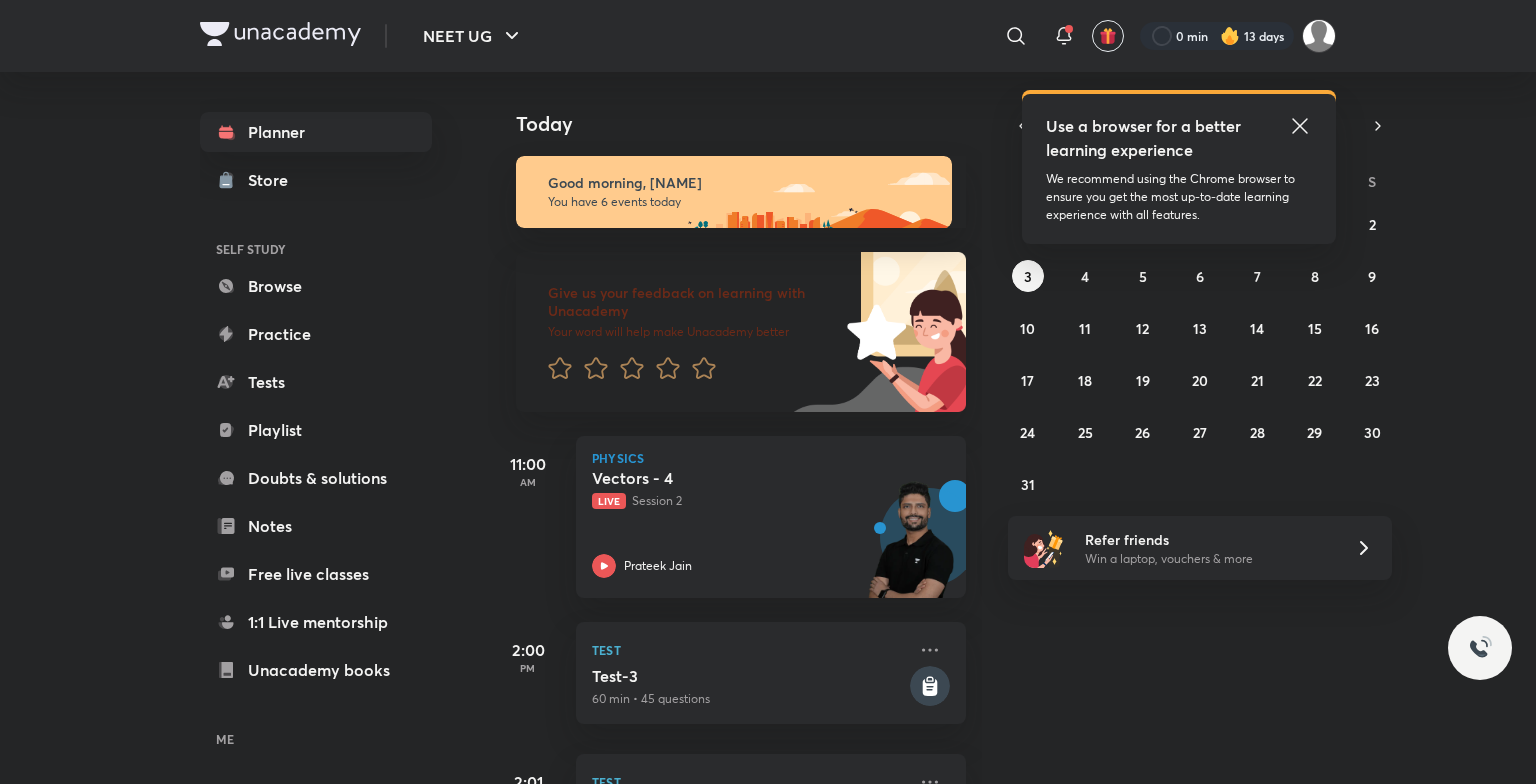 scroll, scrollTop: 0, scrollLeft: 0, axis: both 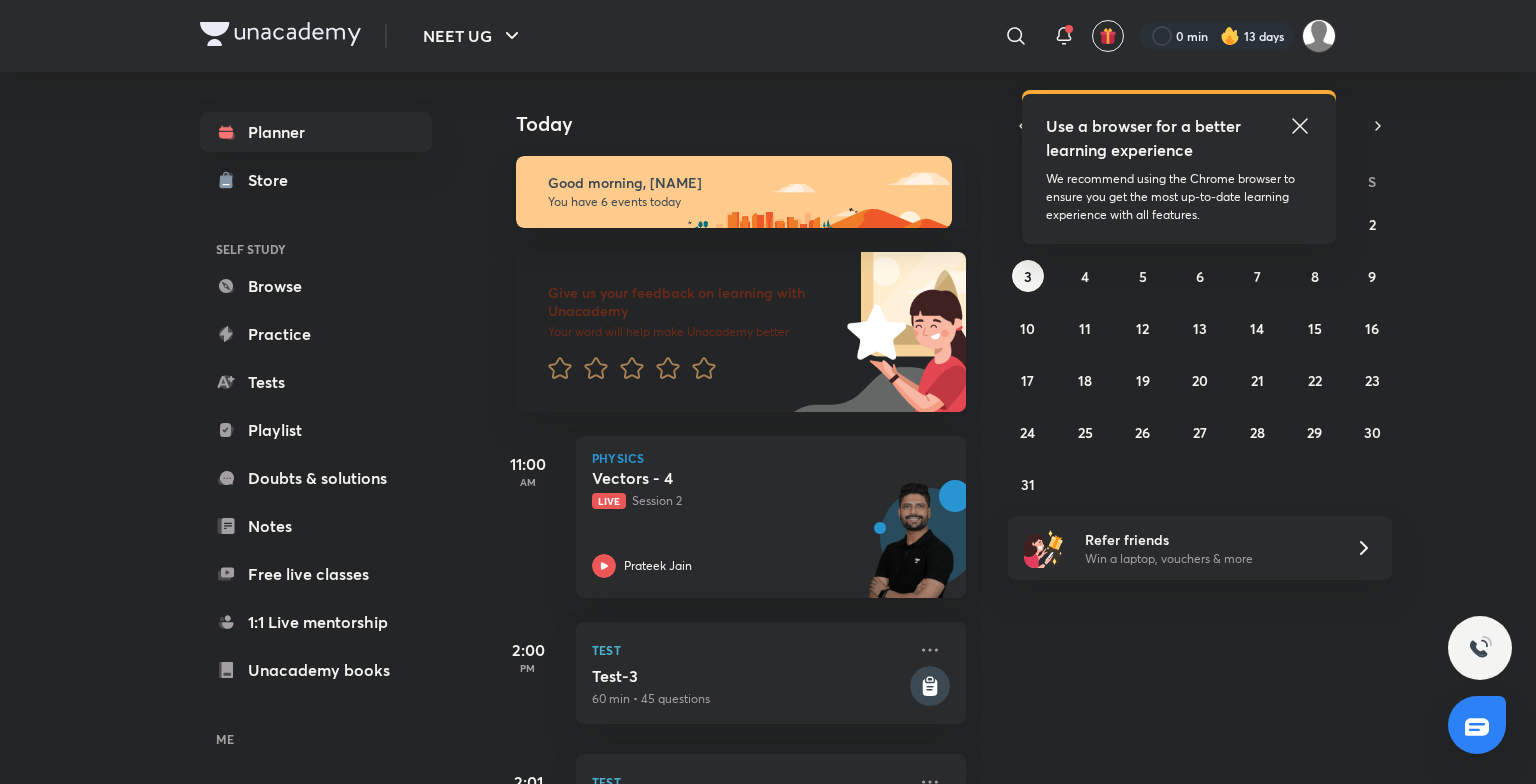 click 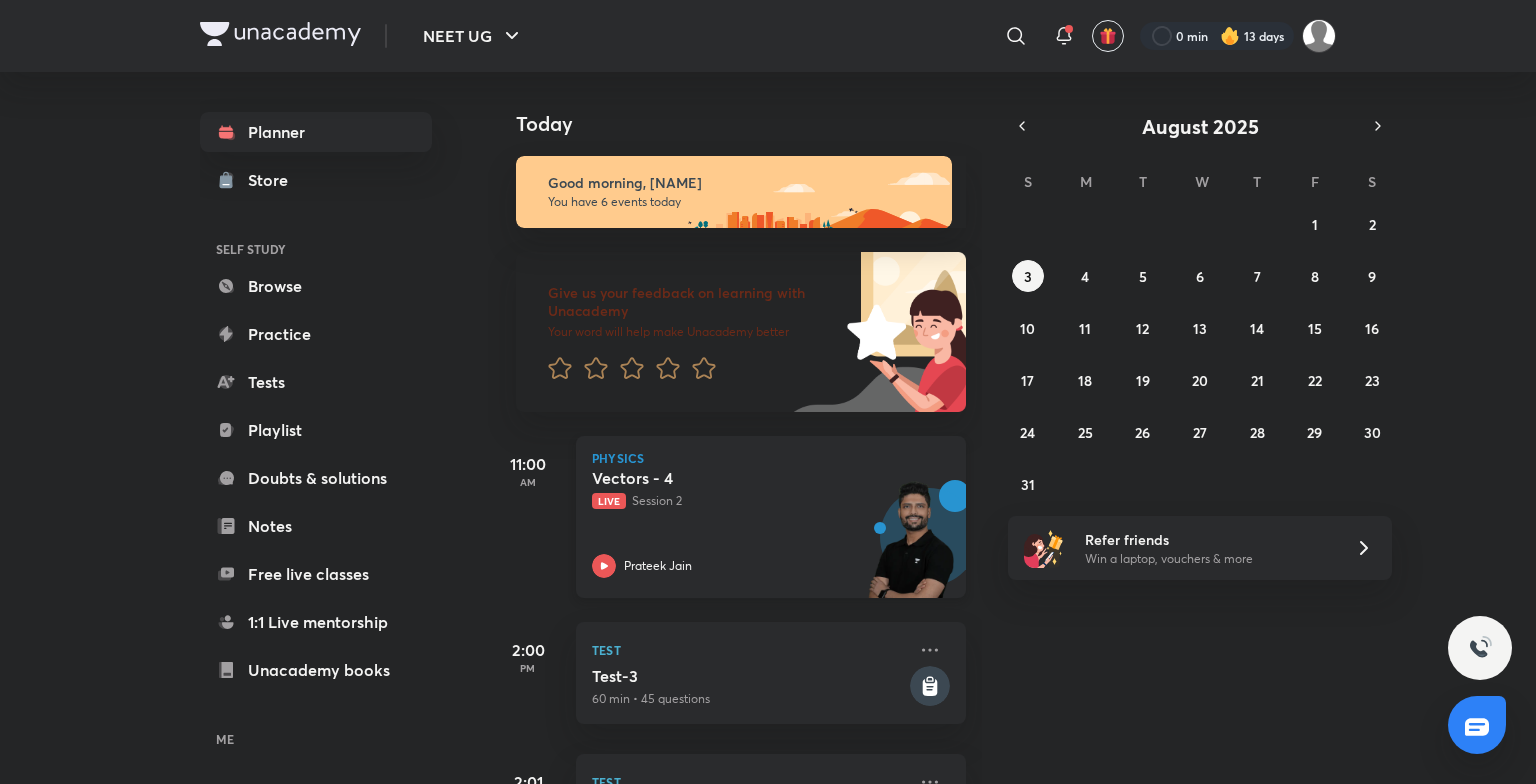 click on "Live Session 2" at bounding box center (749, 501) 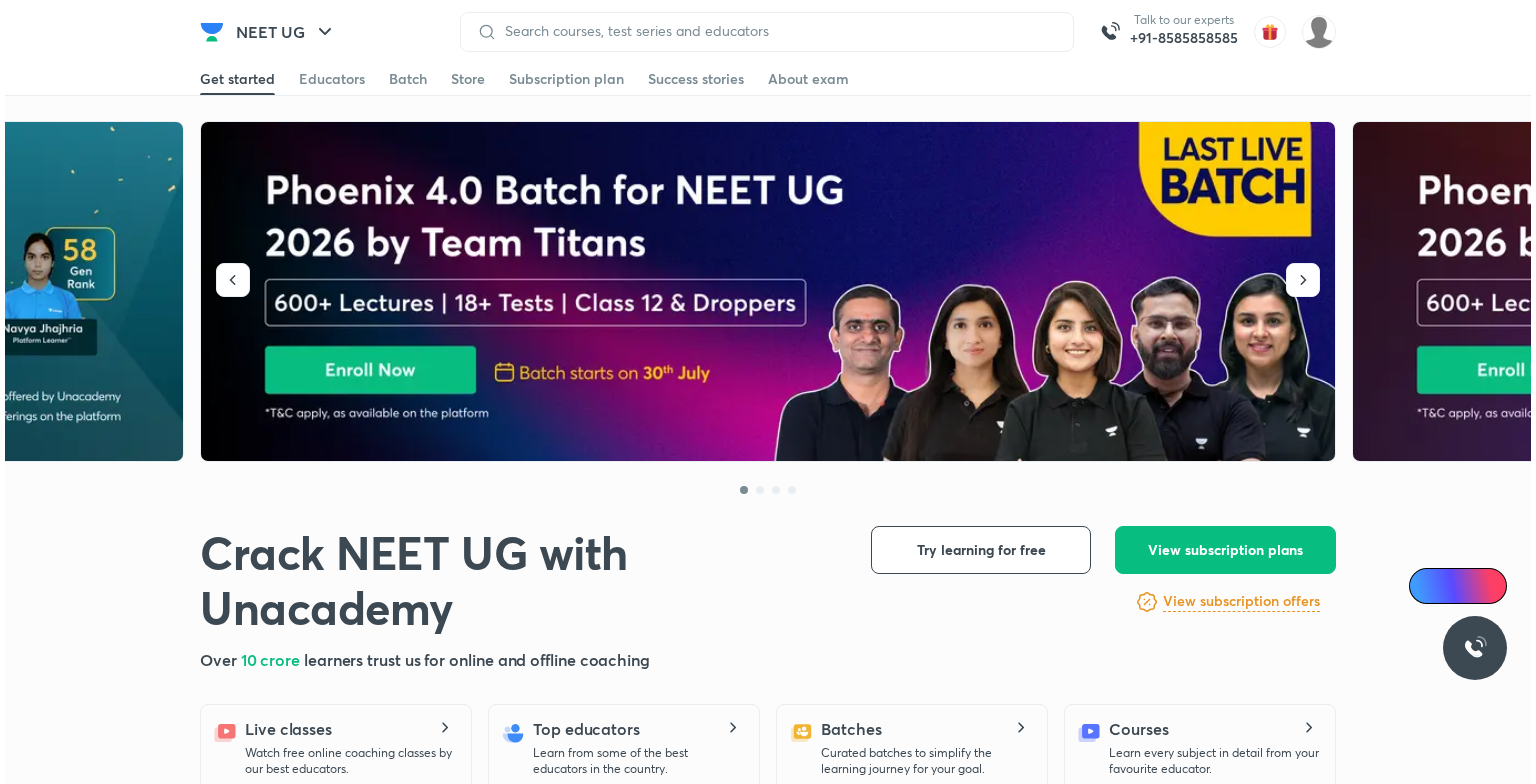 scroll, scrollTop: 0, scrollLeft: 0, axis: both 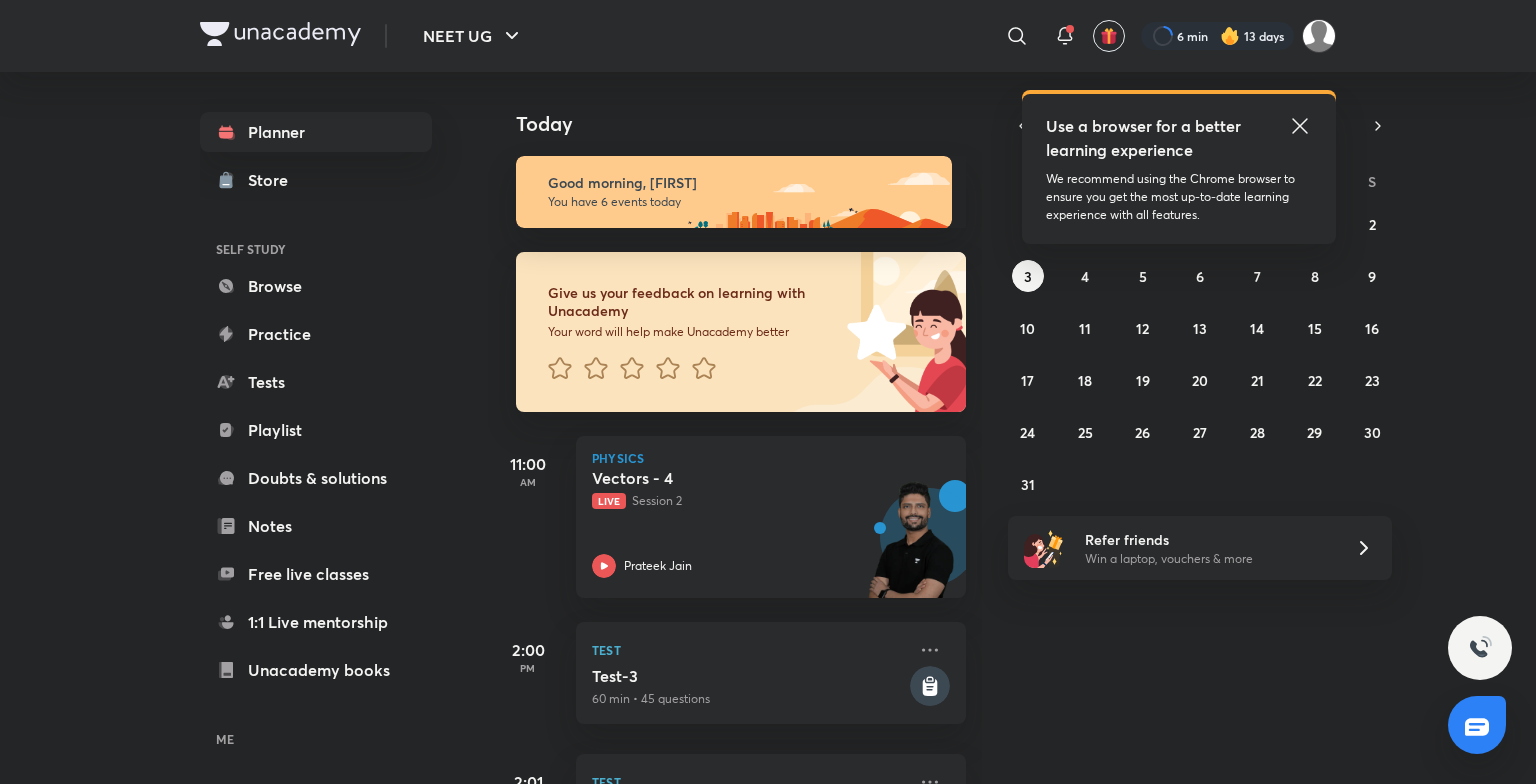 click 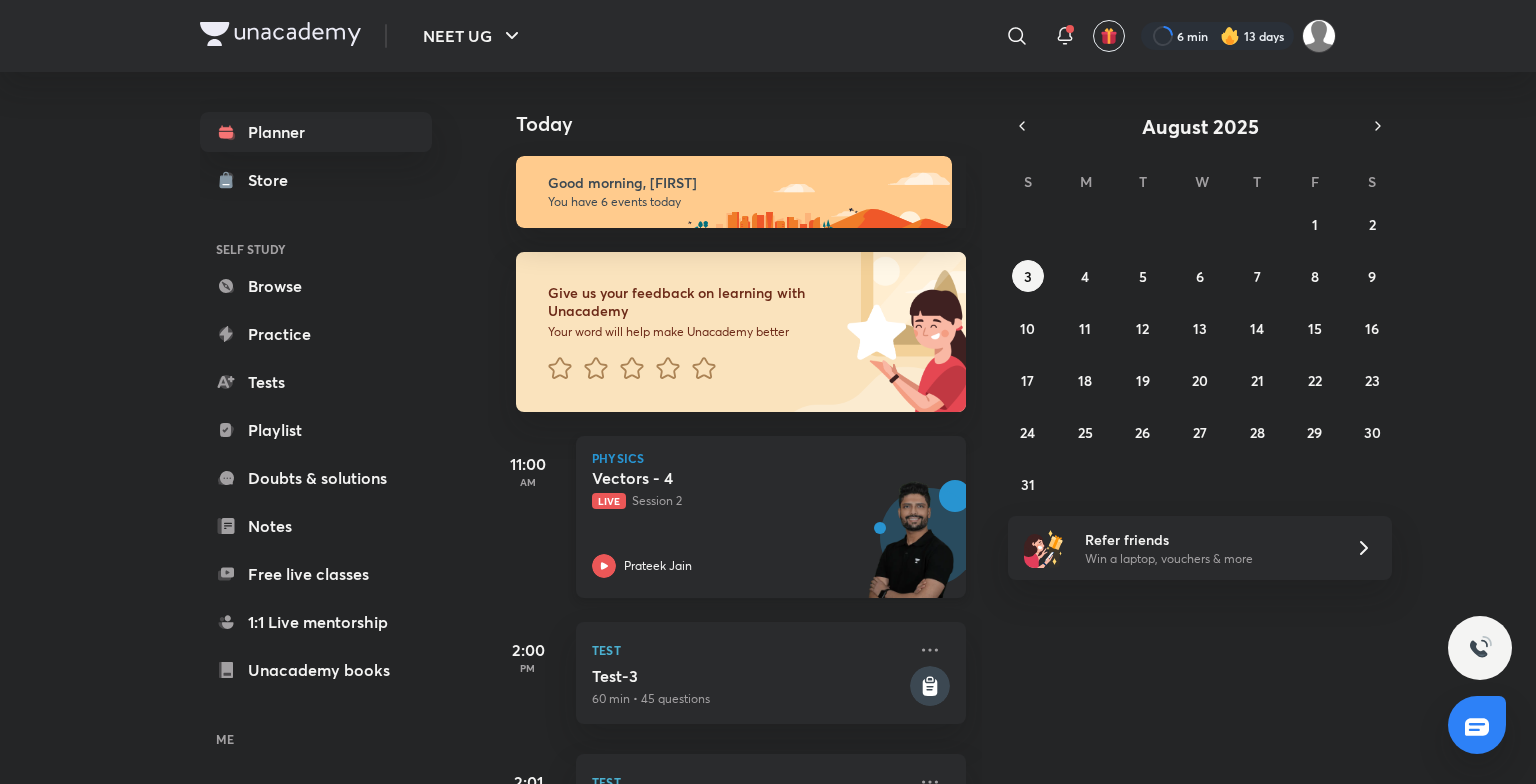 click on "Physics" at bounding box center [771, 458] 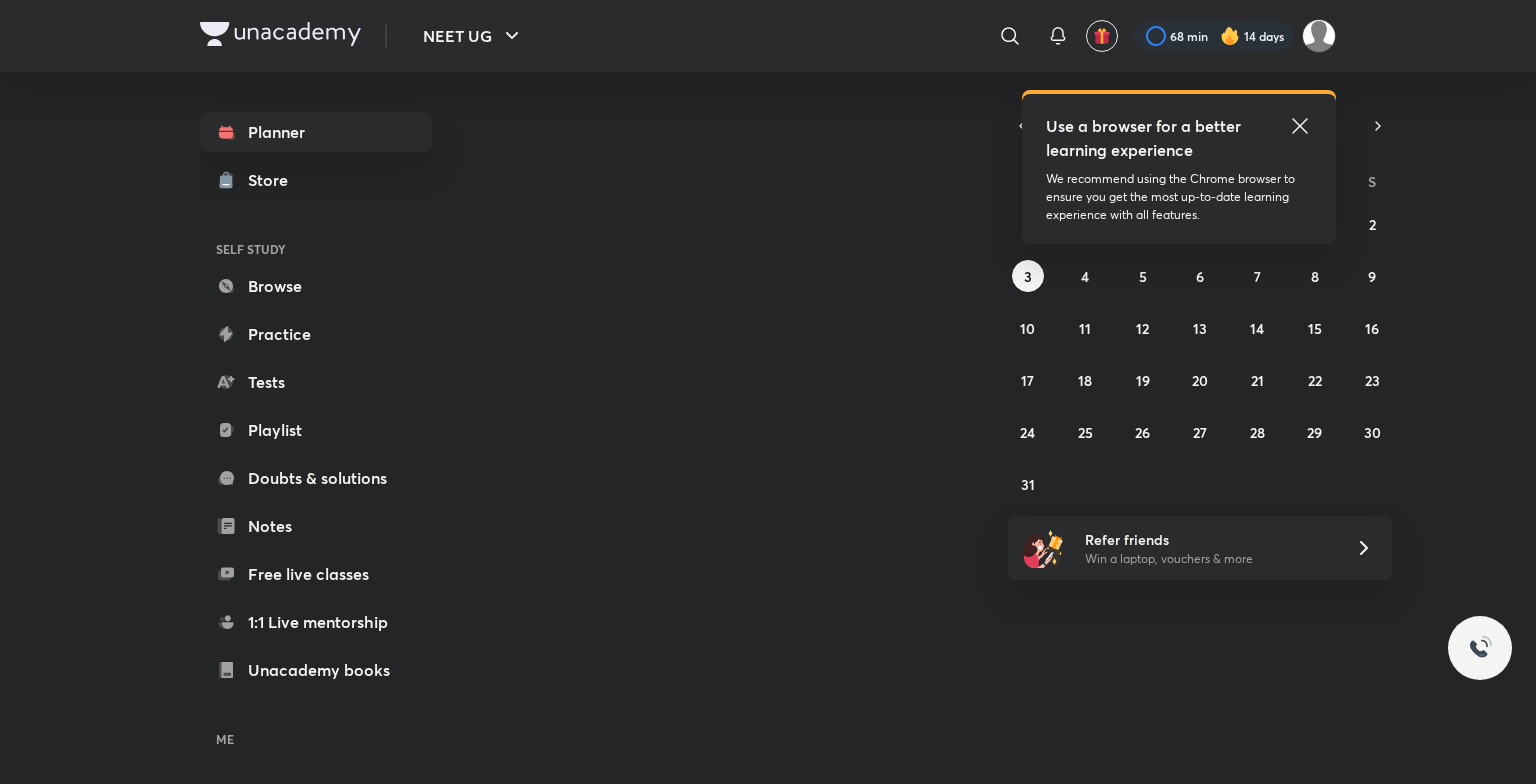 scroll, scrollTop: 0, scrollLeft: 0, axis: both 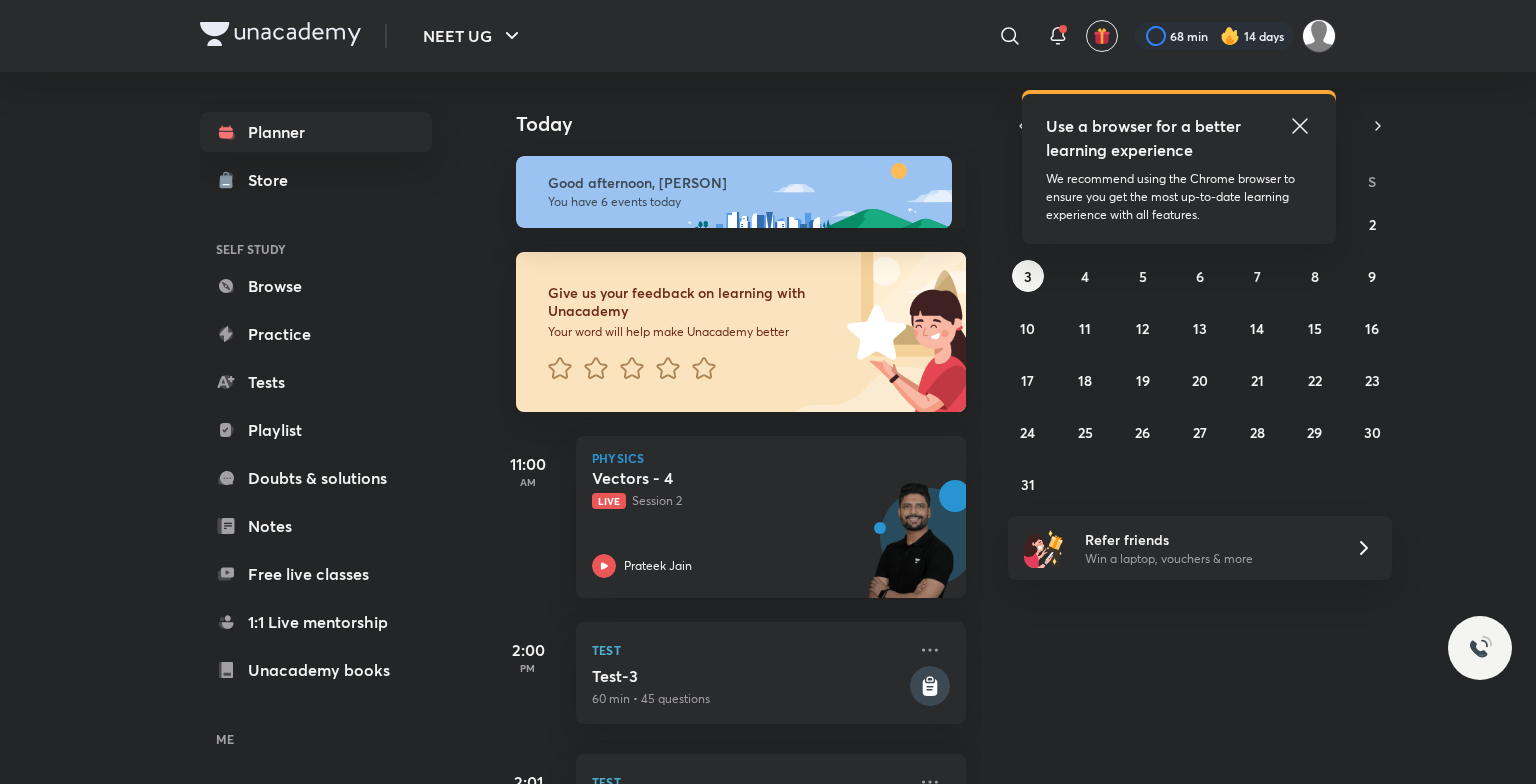 click 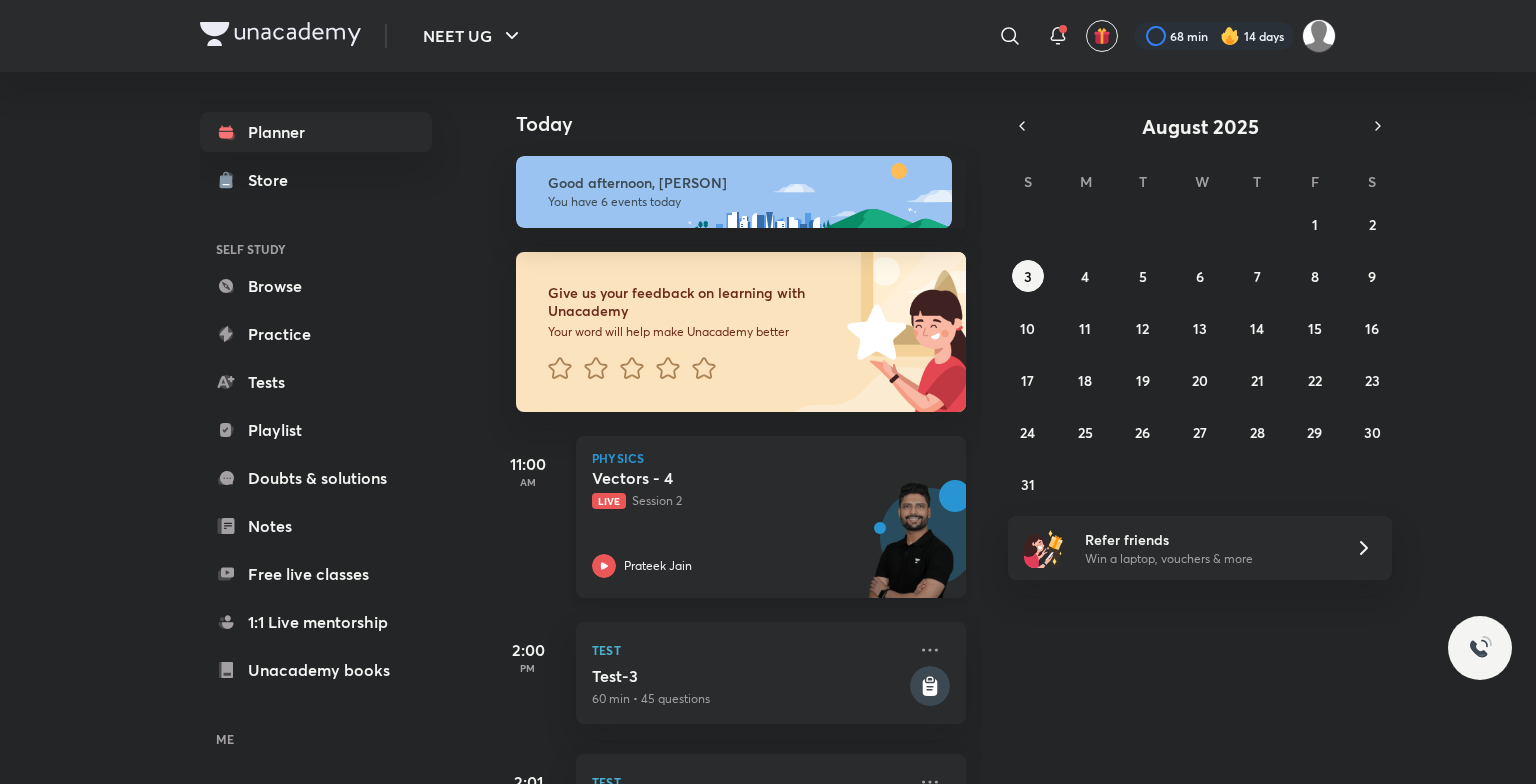 click on "Physics Vectors - 4 Live Session 2 [PERSON]" at bounding box center [771, 517] 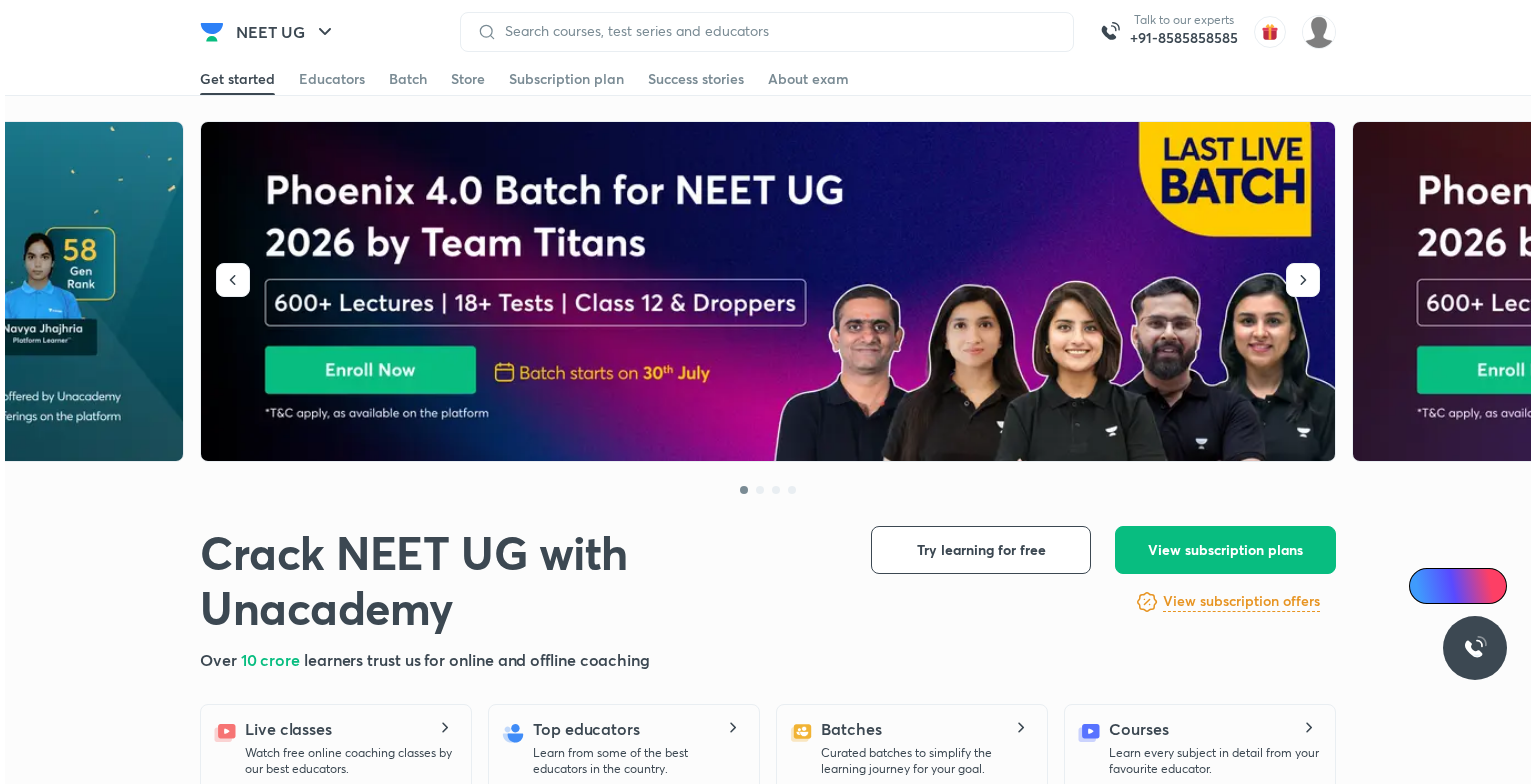 scroll, scrollTop: 0, scrollLeft: 0, axis: both 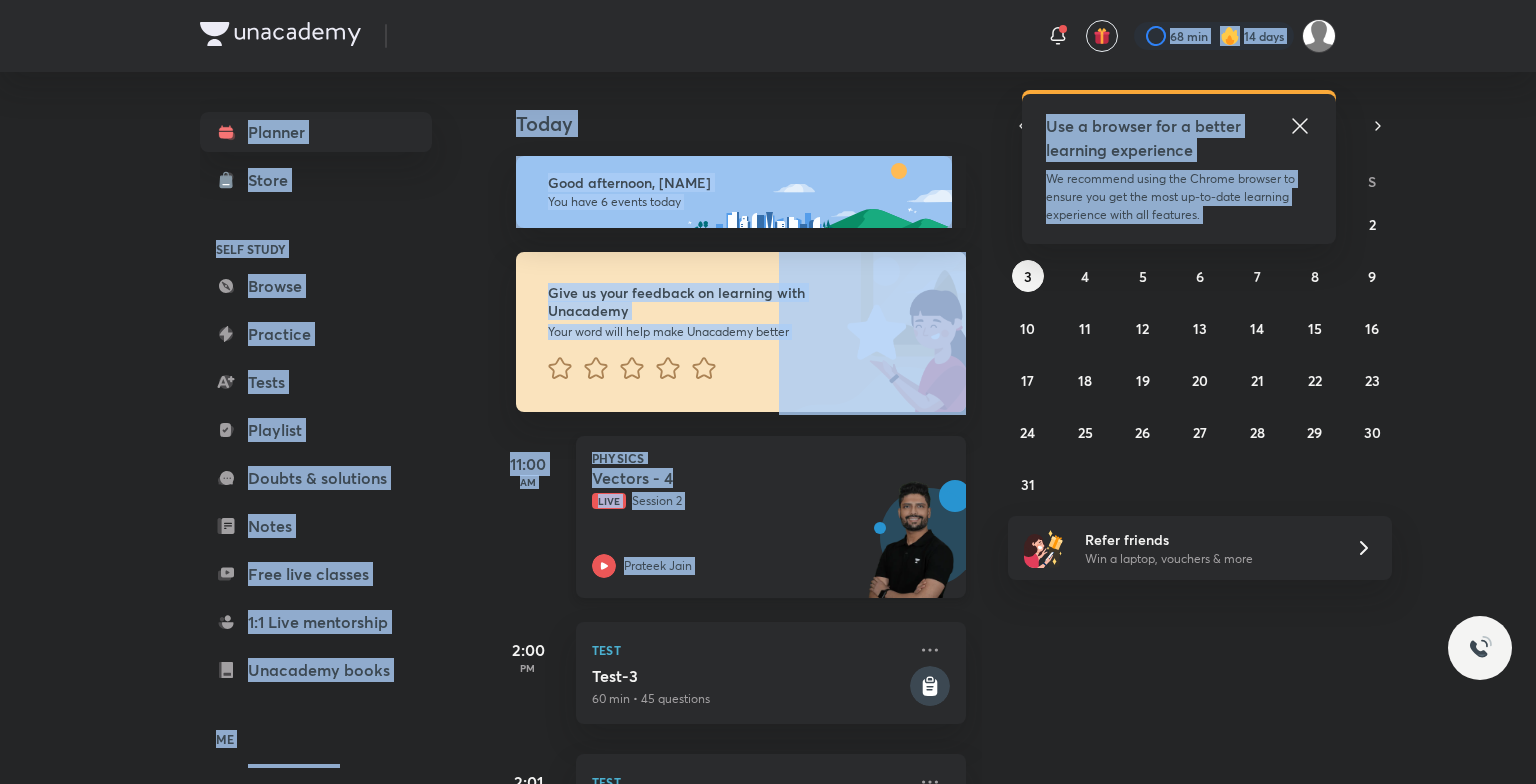 drag, startPoint x: 1296, startPoint y: 128, endPoint x: 864, endPoint y: 521, distance: 584.0145 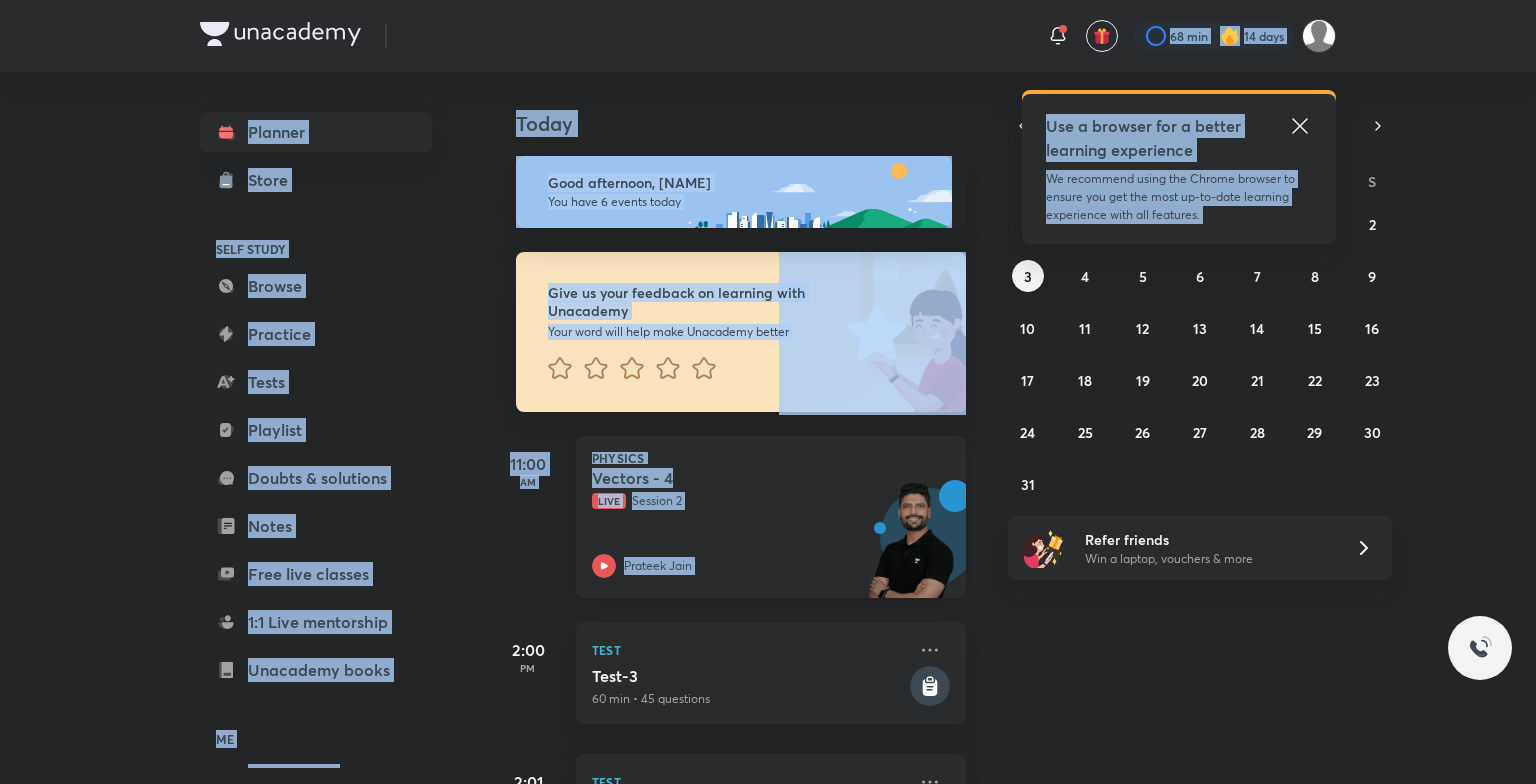 click at bounding box center [911, 549] 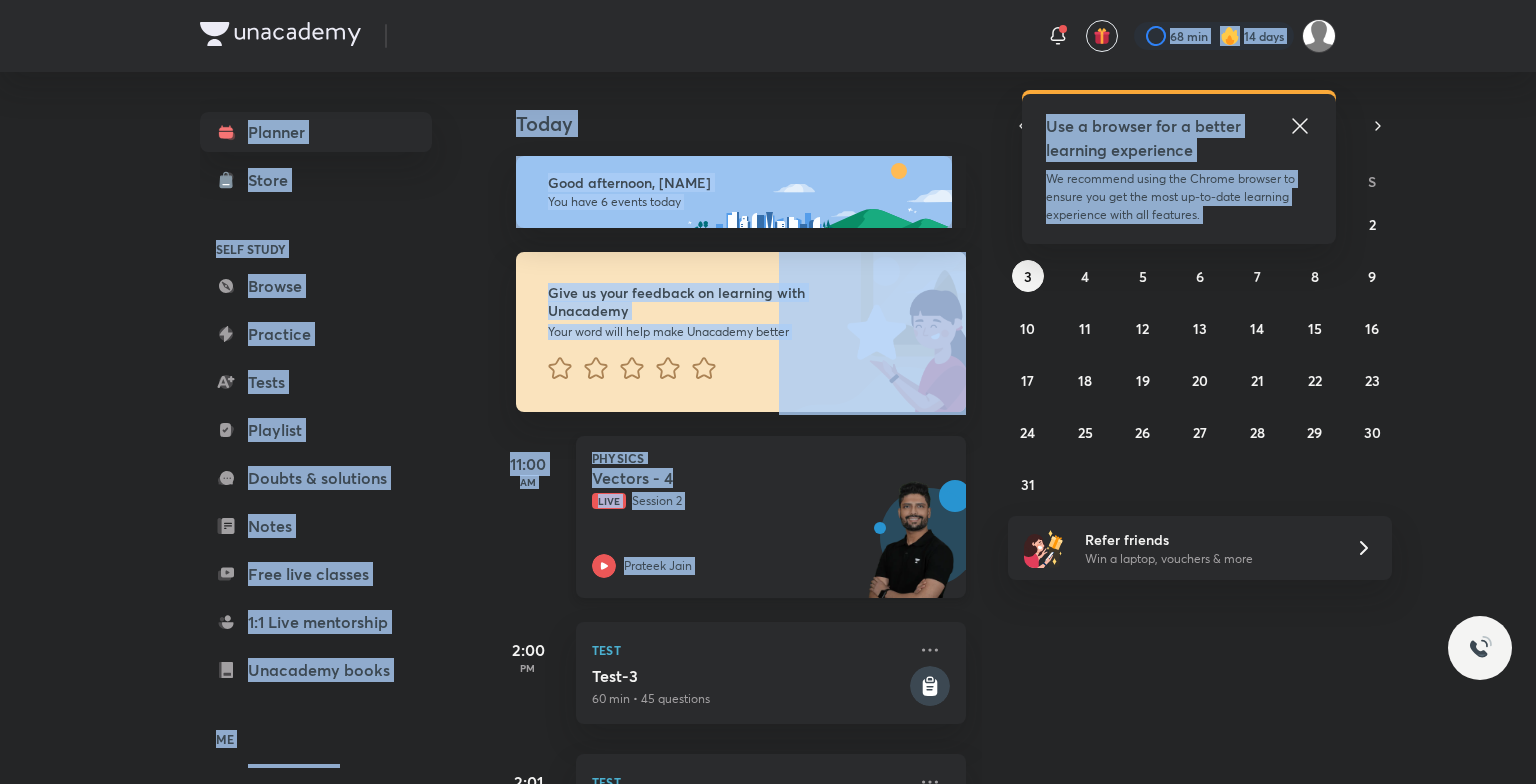 click at bounding box center [911, 549] 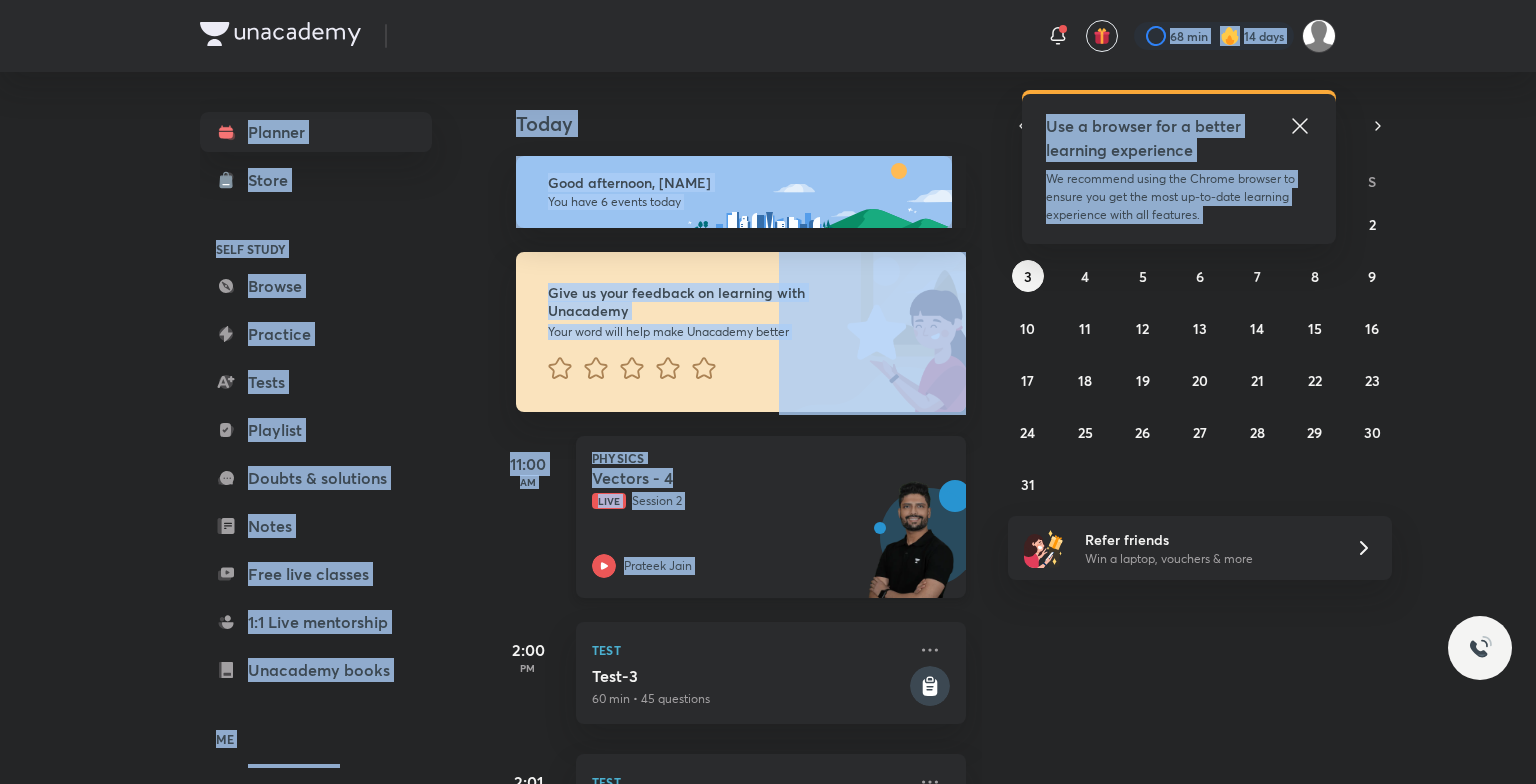 click on "Vectors - 4" at bounding box center (716, 478) 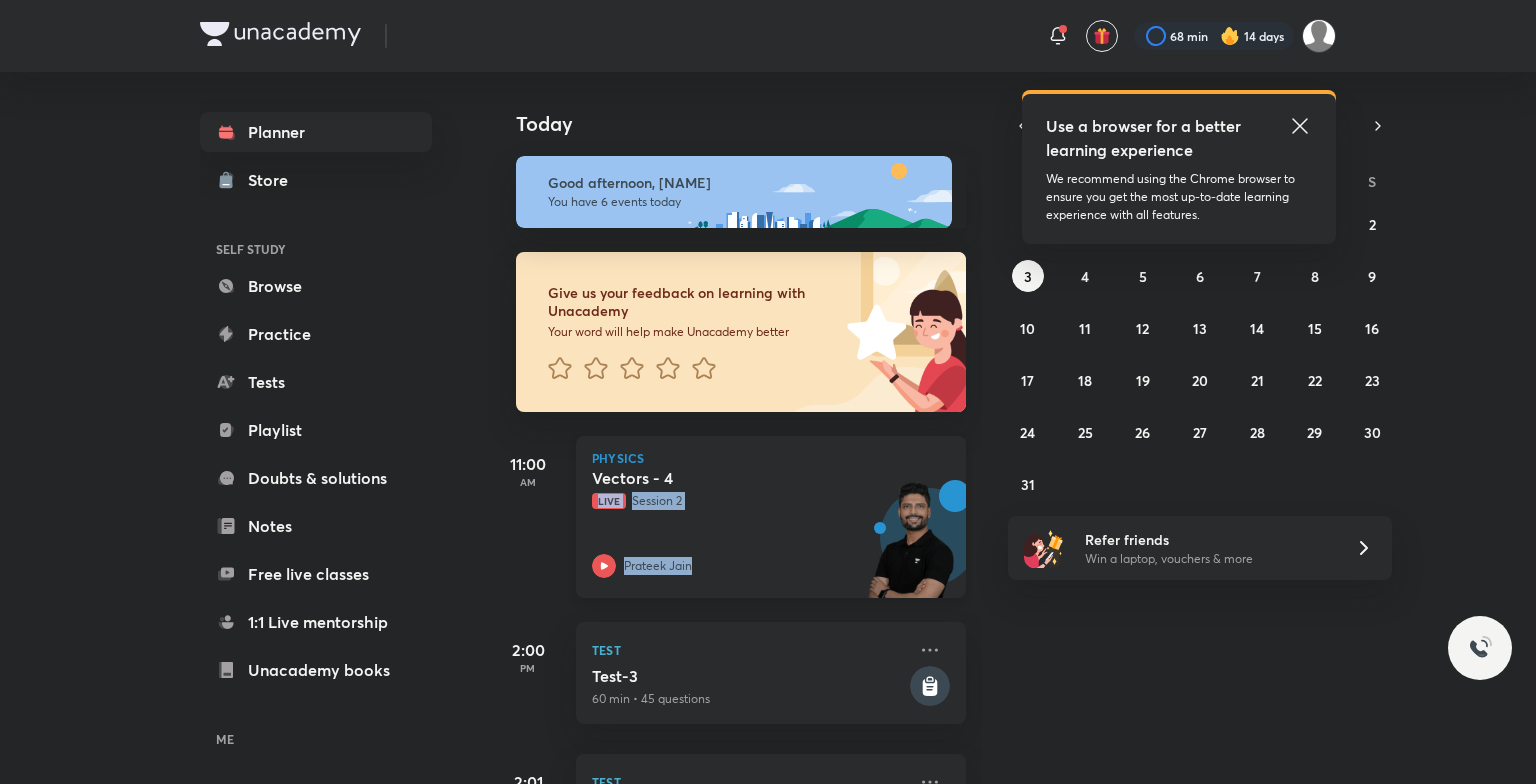 drag, startPoint x: 734, startPoint y: 480, endPoint x: 750, endPoint y: 540, distance: 62.0967 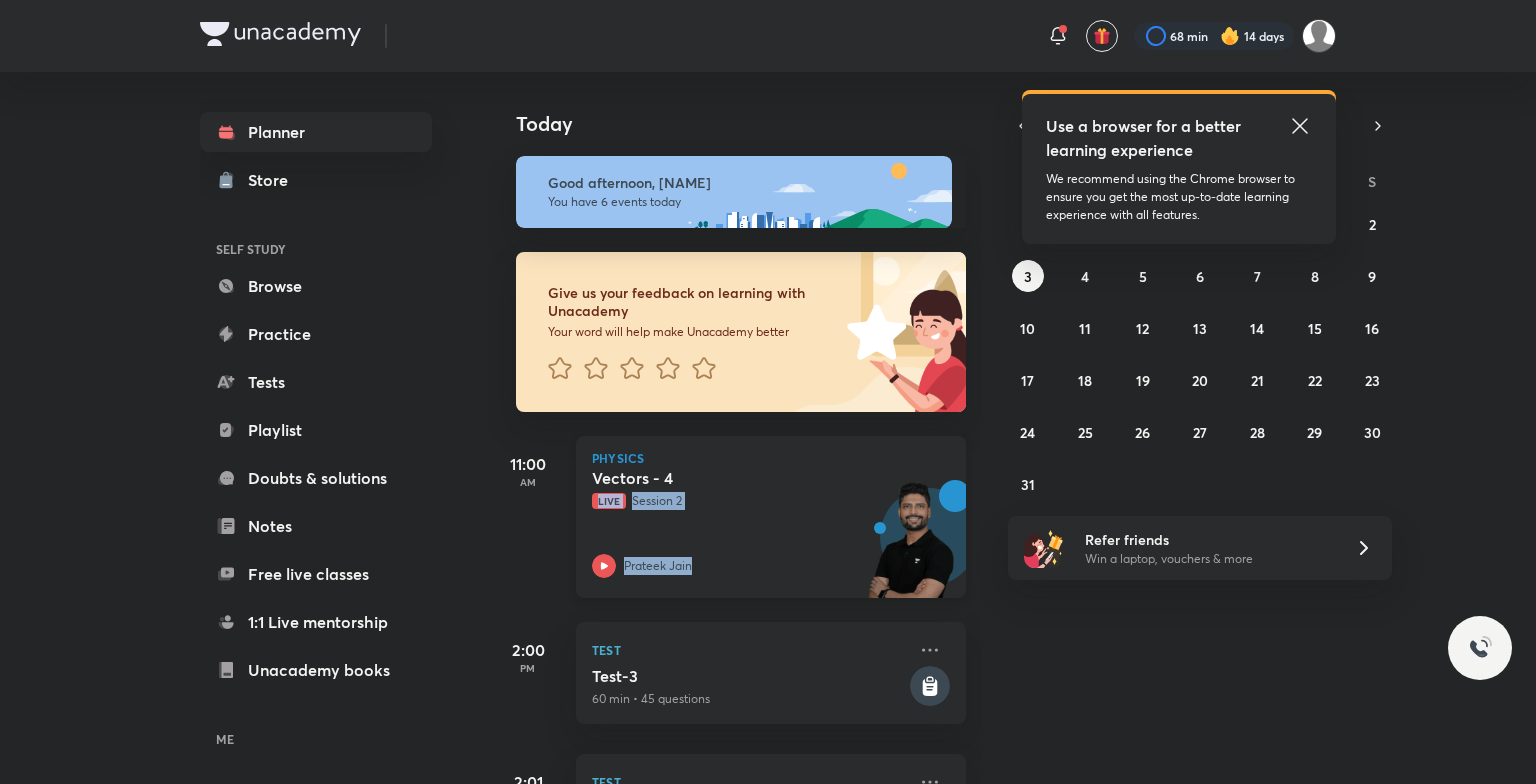 click on "Vectors - 4 Live Session 2 [FIRST] [LAST]" at bounding box center (749, 523) 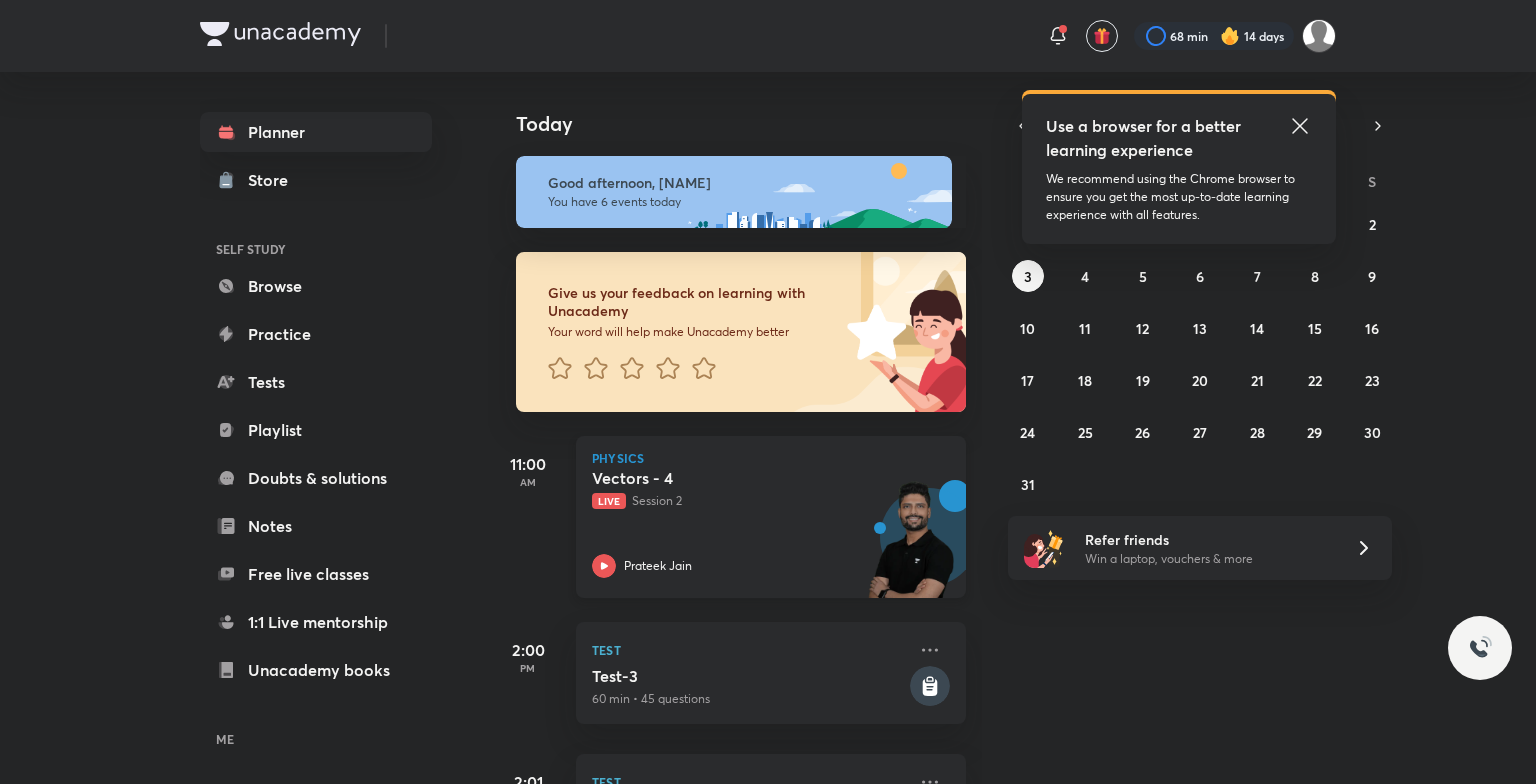 click on "Prateek Jain" at bounding box center (658, 566) 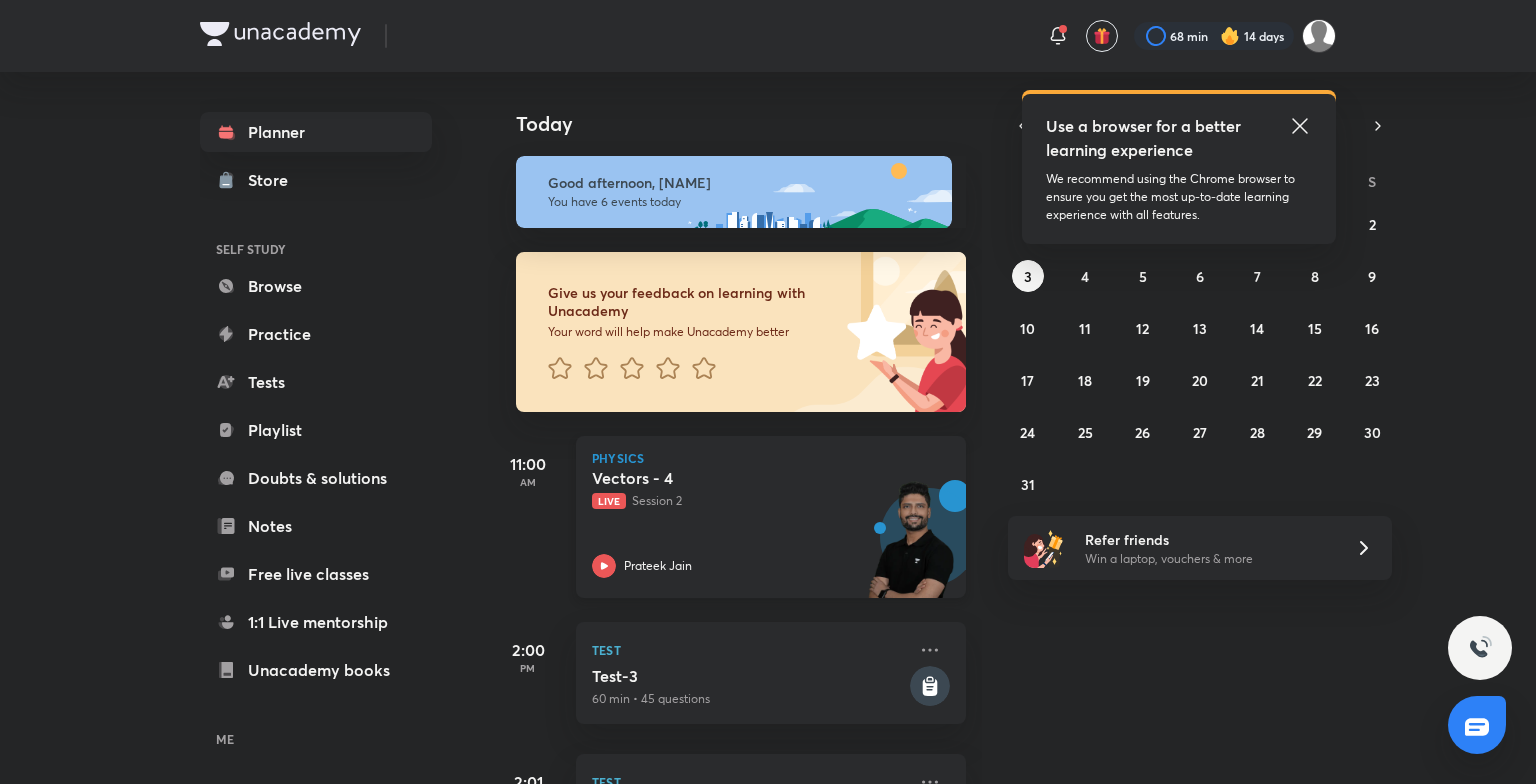 click on "Prateek Jain" at bounding box center (658, 566) 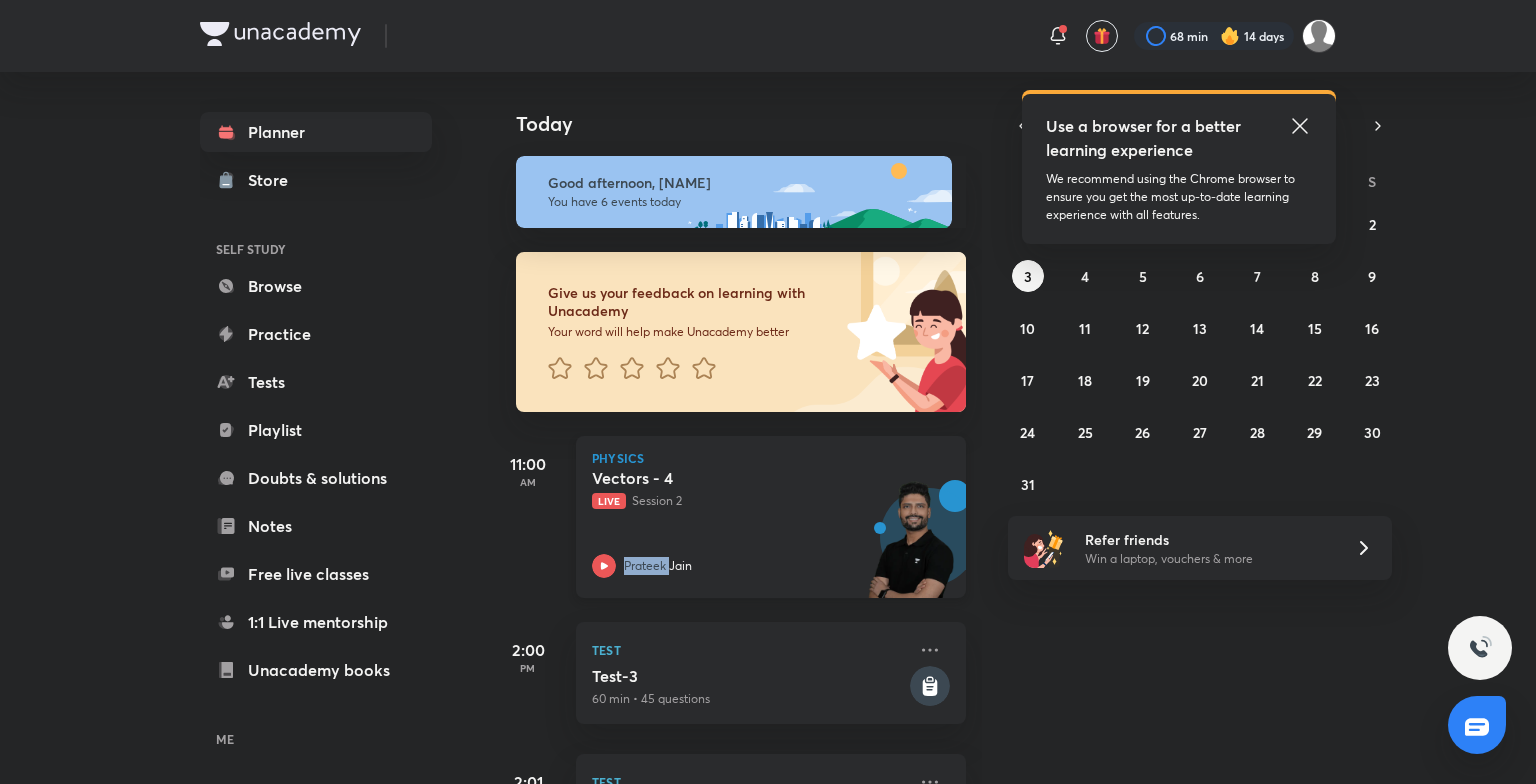 click on "Prateek Jain" at bounding box center (658, 566) 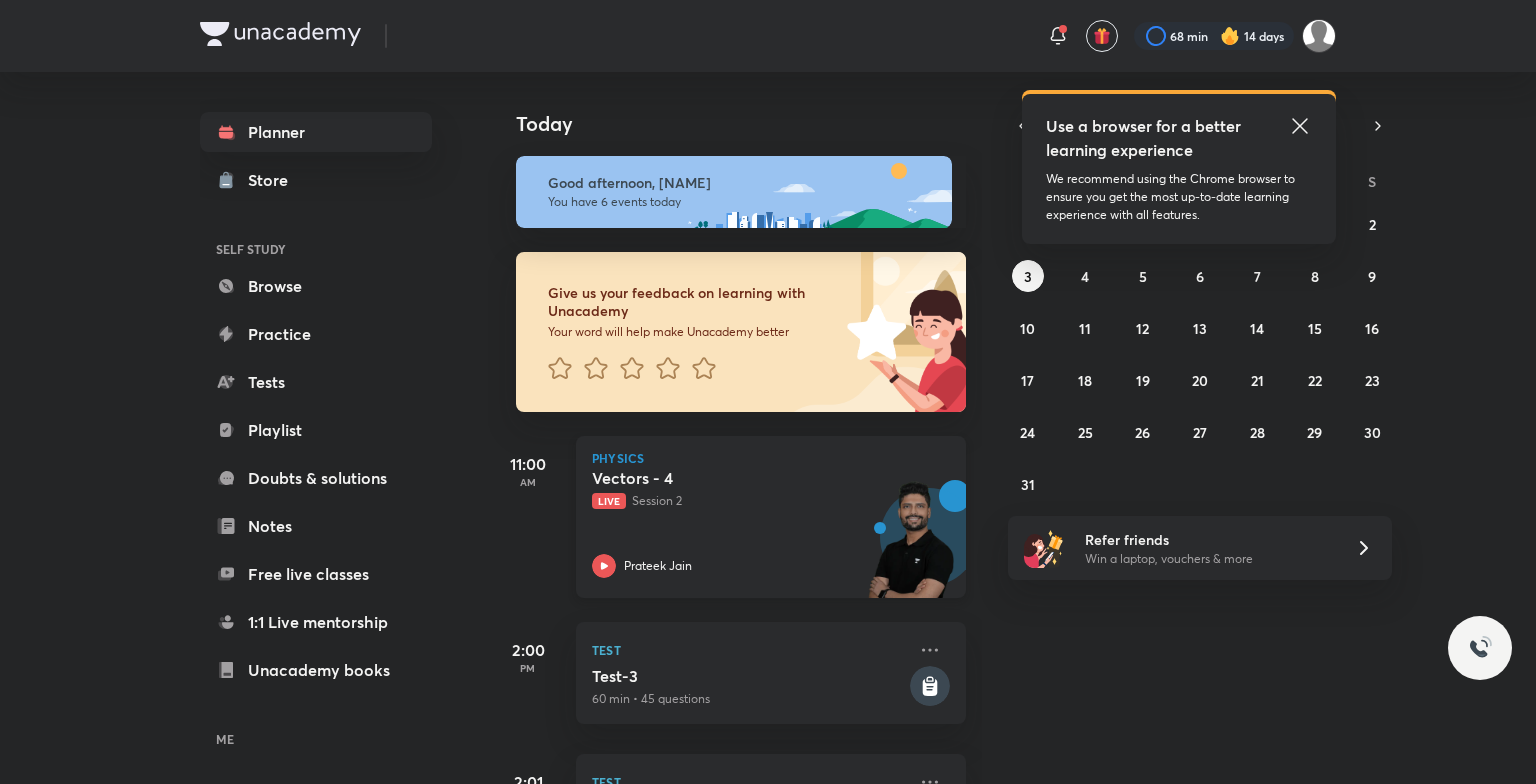 drag, startPoint x: 624, startPoint y: 564, endPoint x: 592, endPoint y: 559, distance: 32.38827 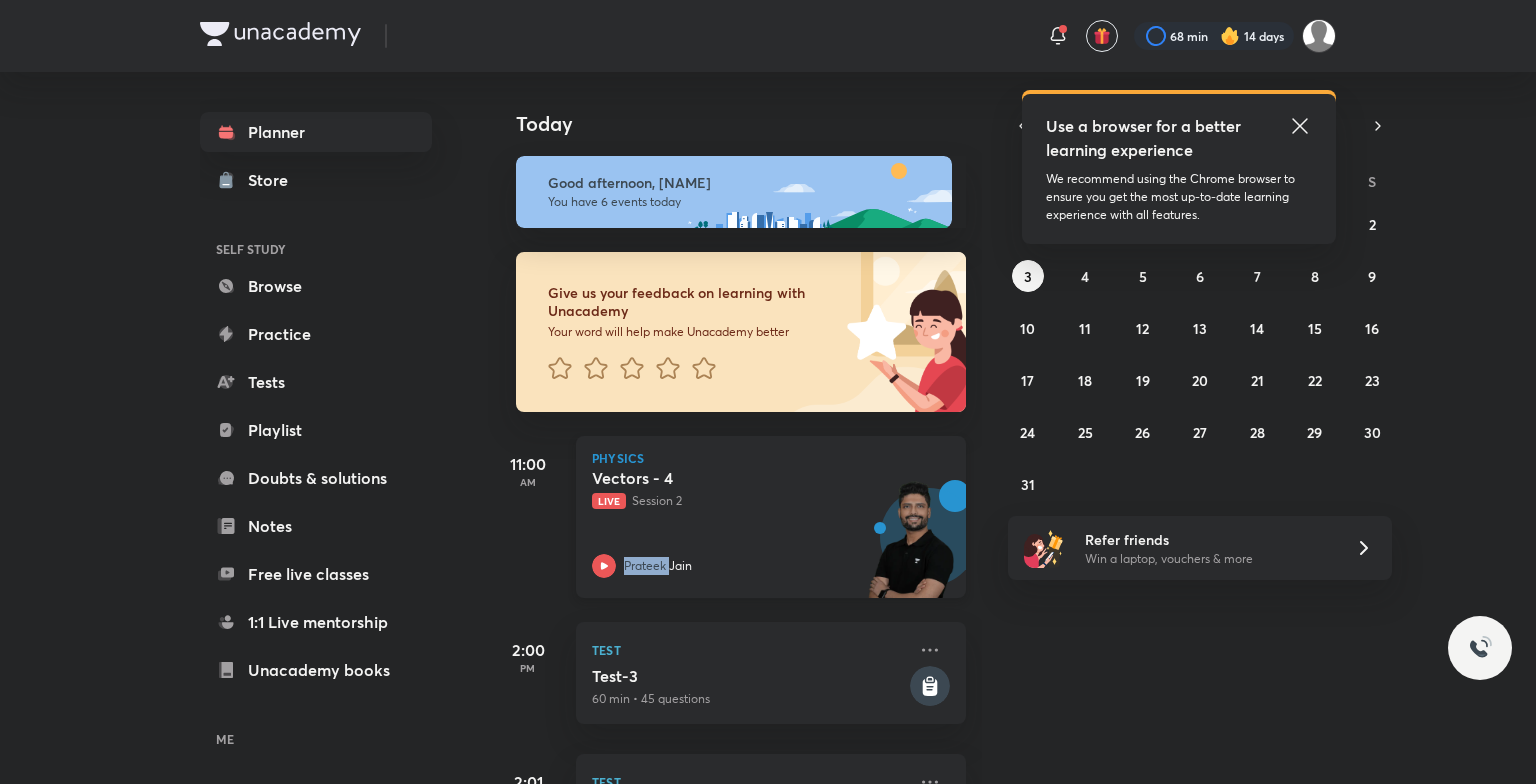 click at bounding box center (604, 566) 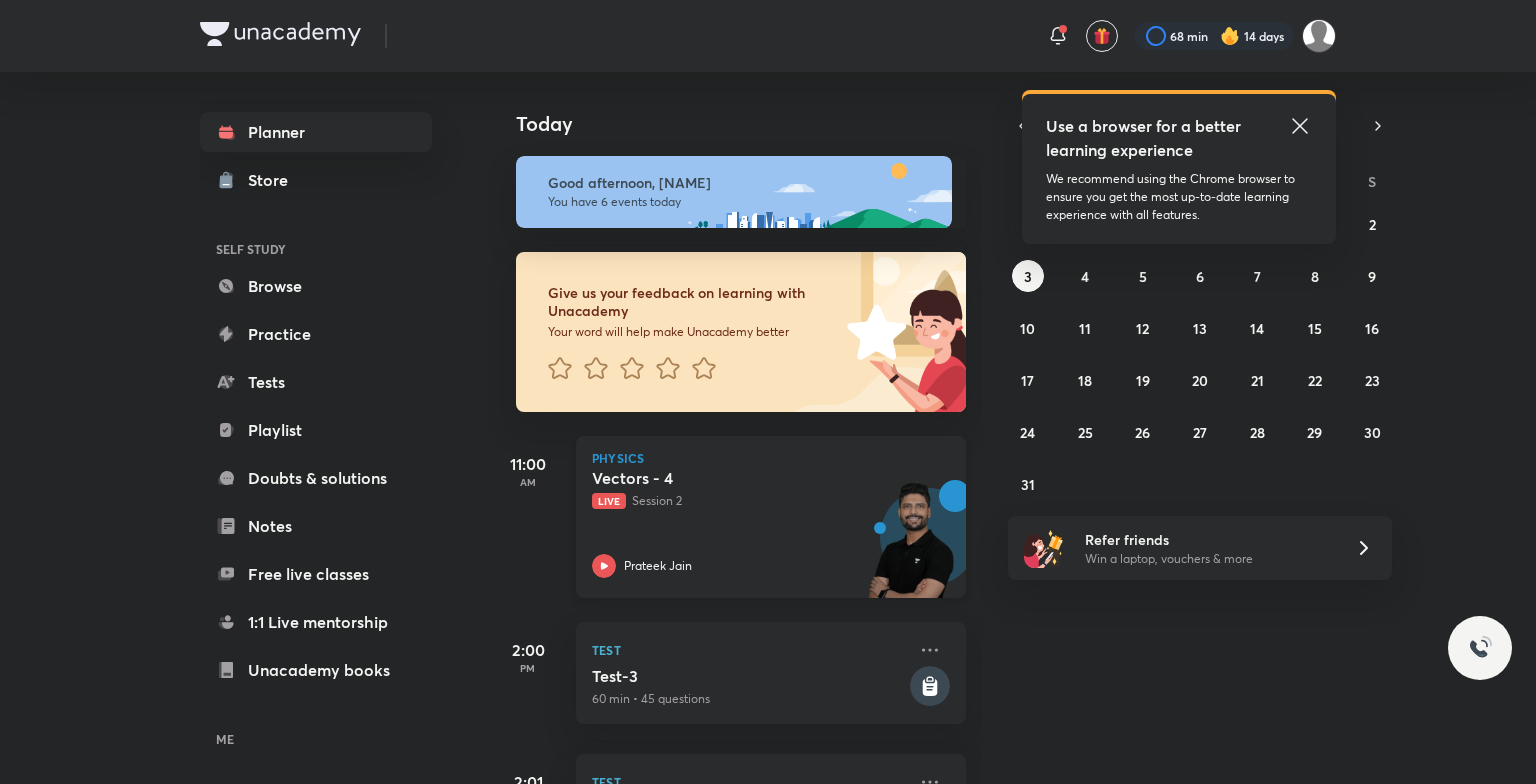 scroll, scrollTop: 0, scrollLeft: 0, axis: both 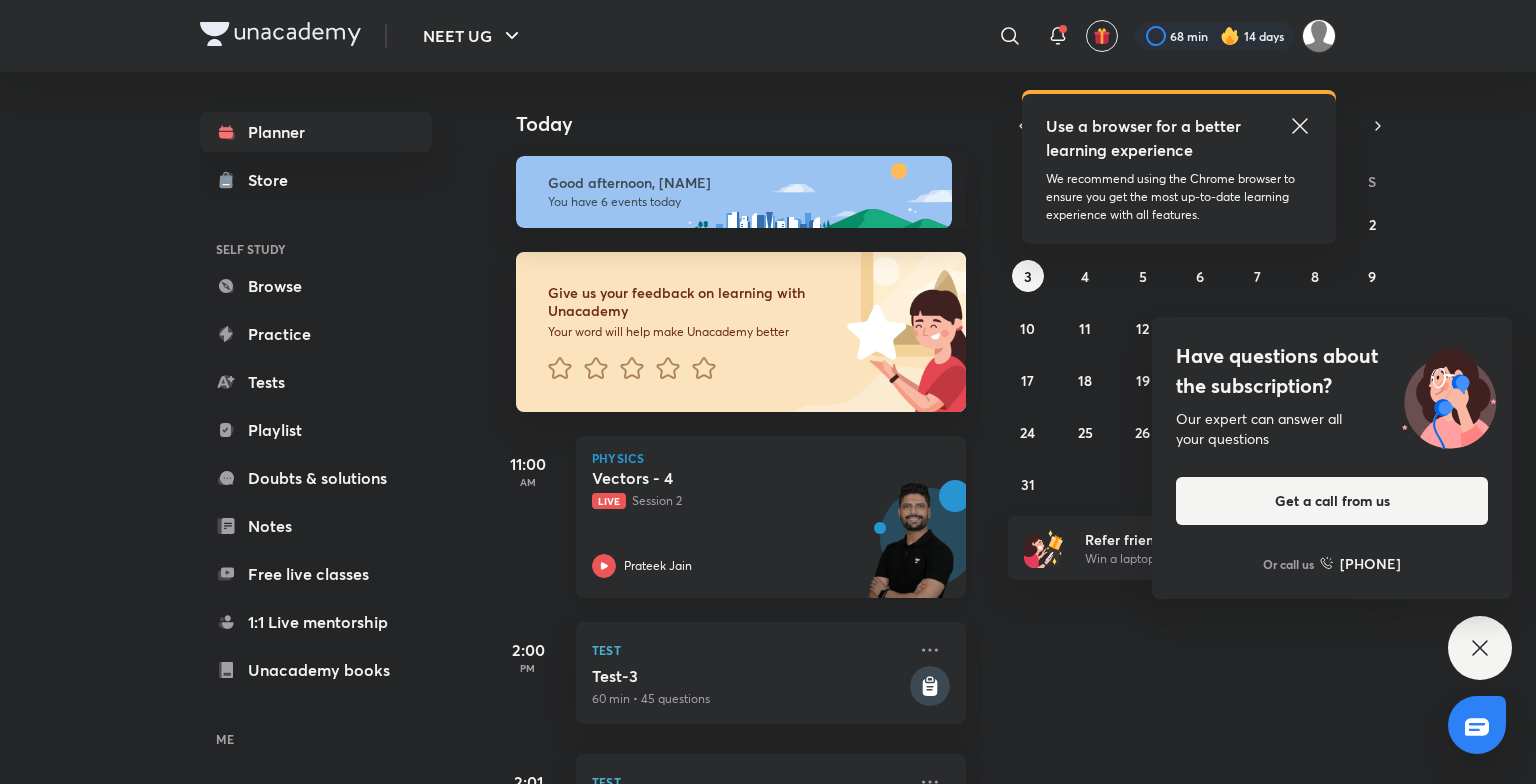 click on "Live Session 2" at bounding box center [749, 501] 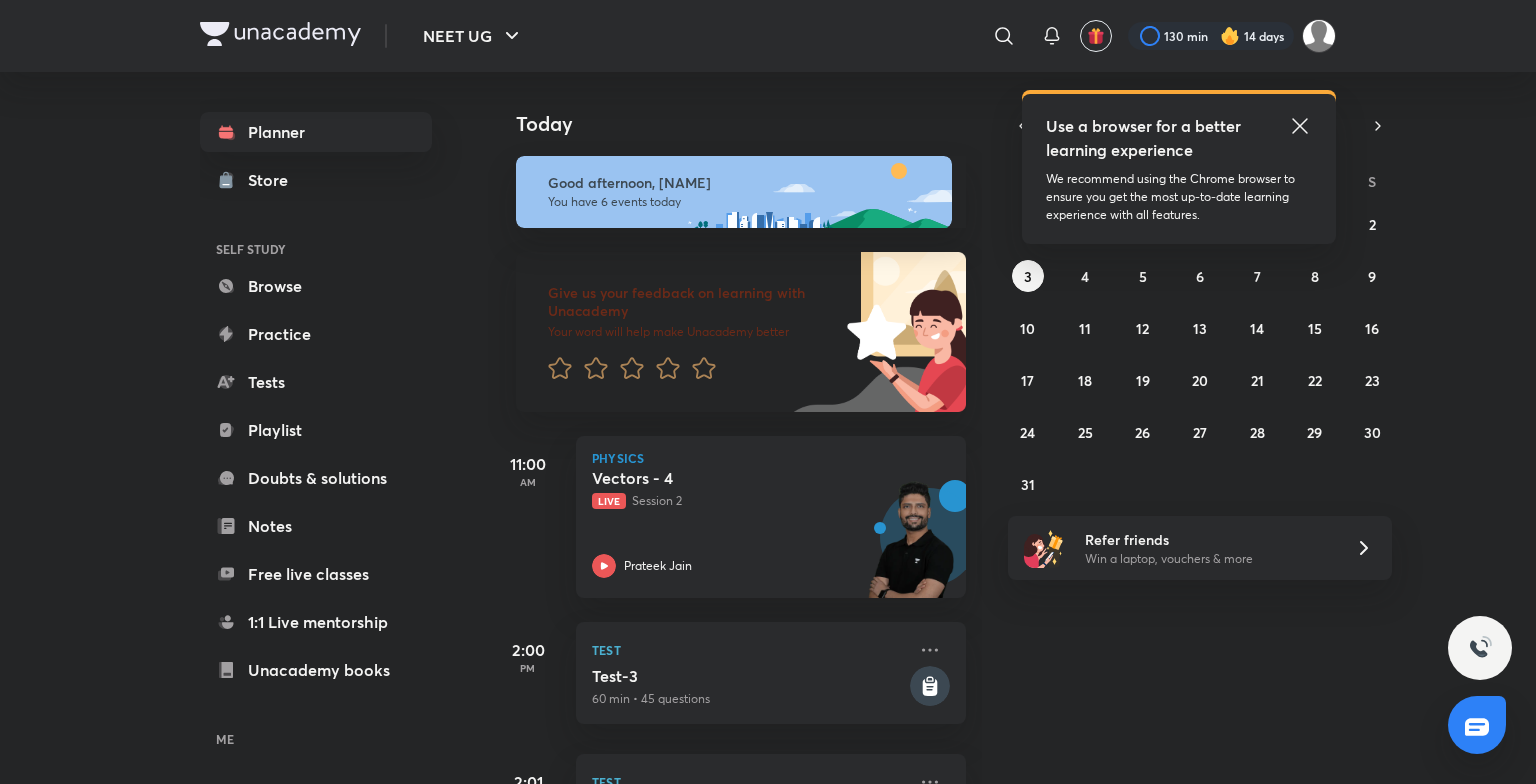 scroll, scrollTop: 0, scrollLeft: 0, axis: both 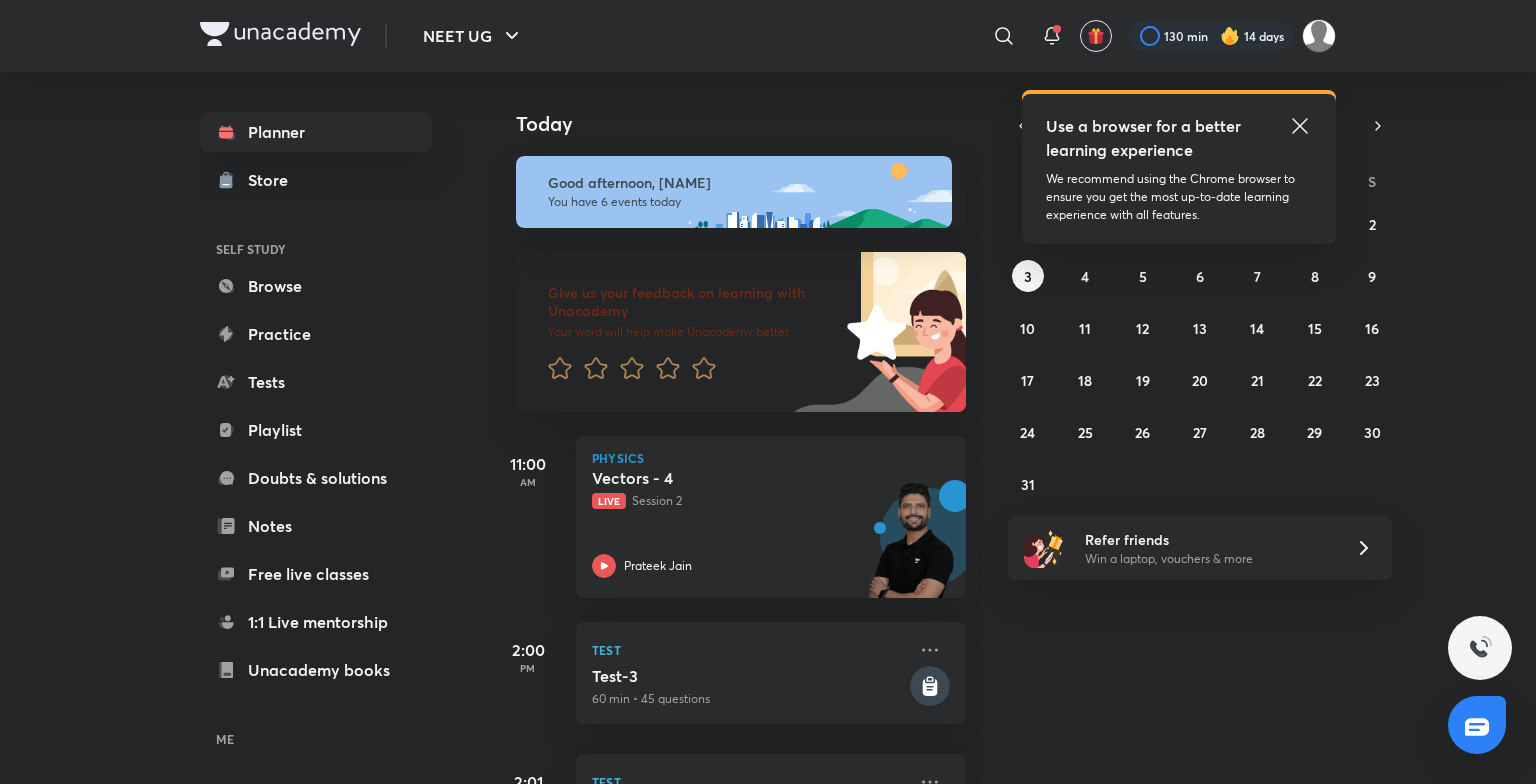 click 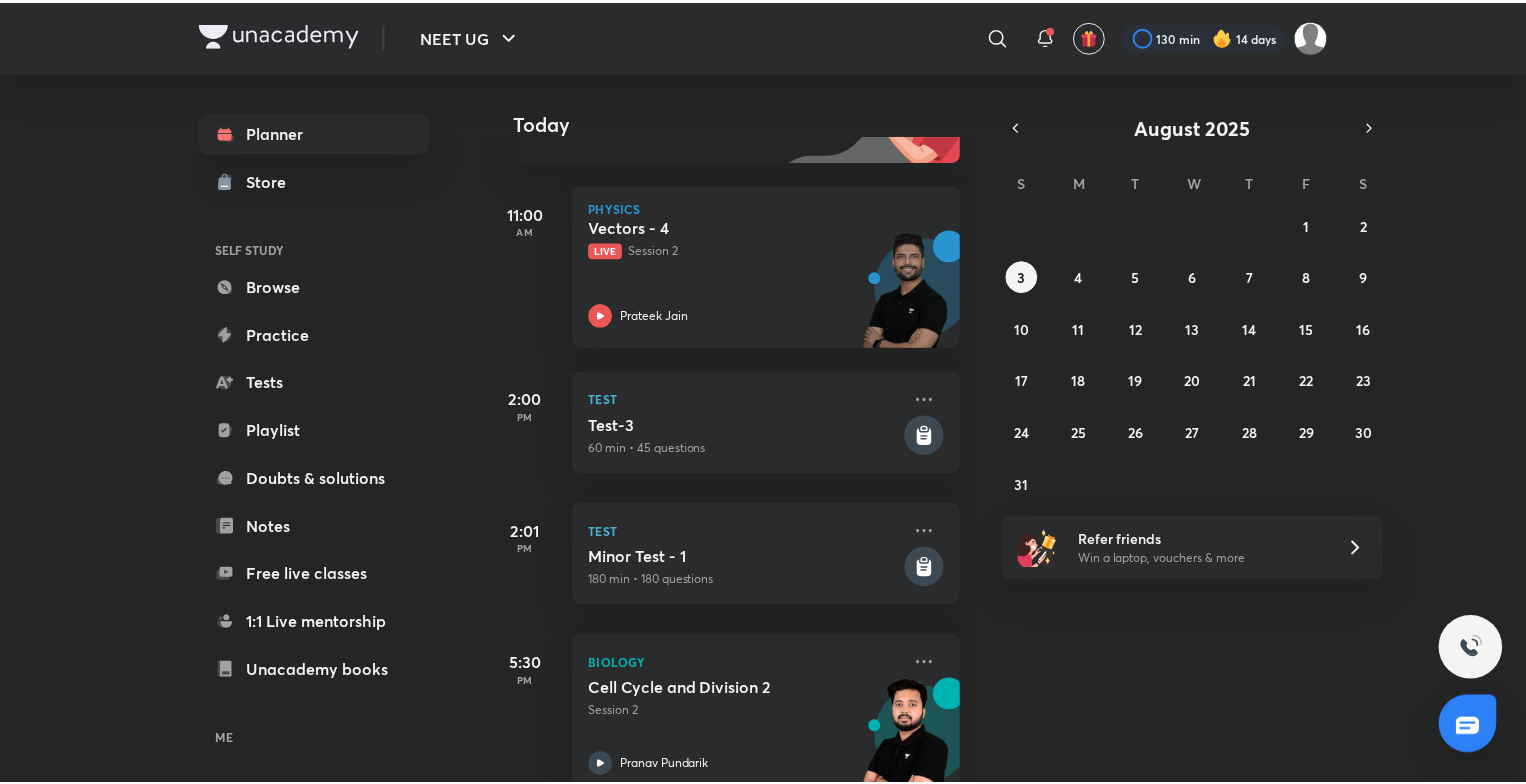 scroll, scrollTop: 254, scrollLeft: 0, axis: vertical 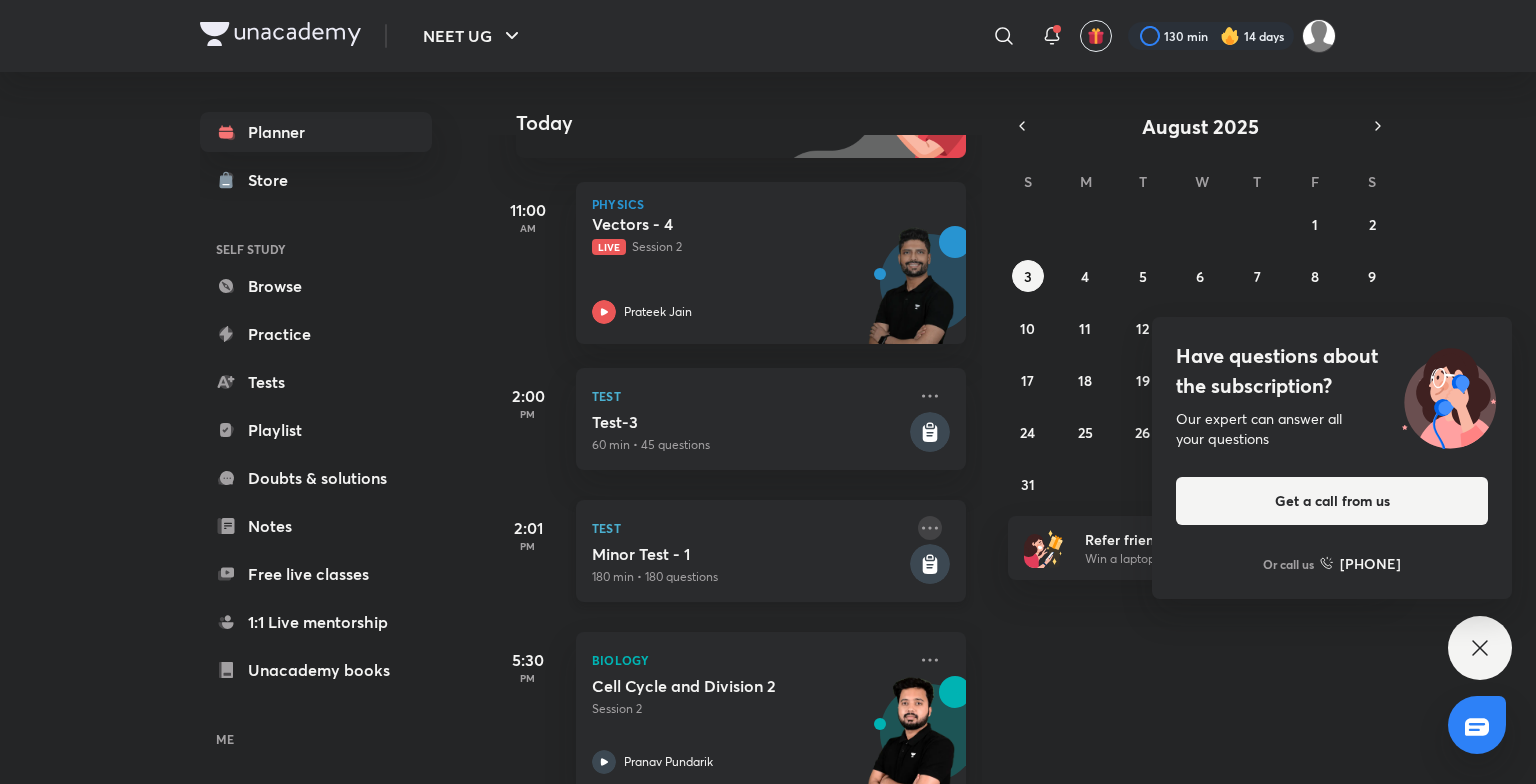 click 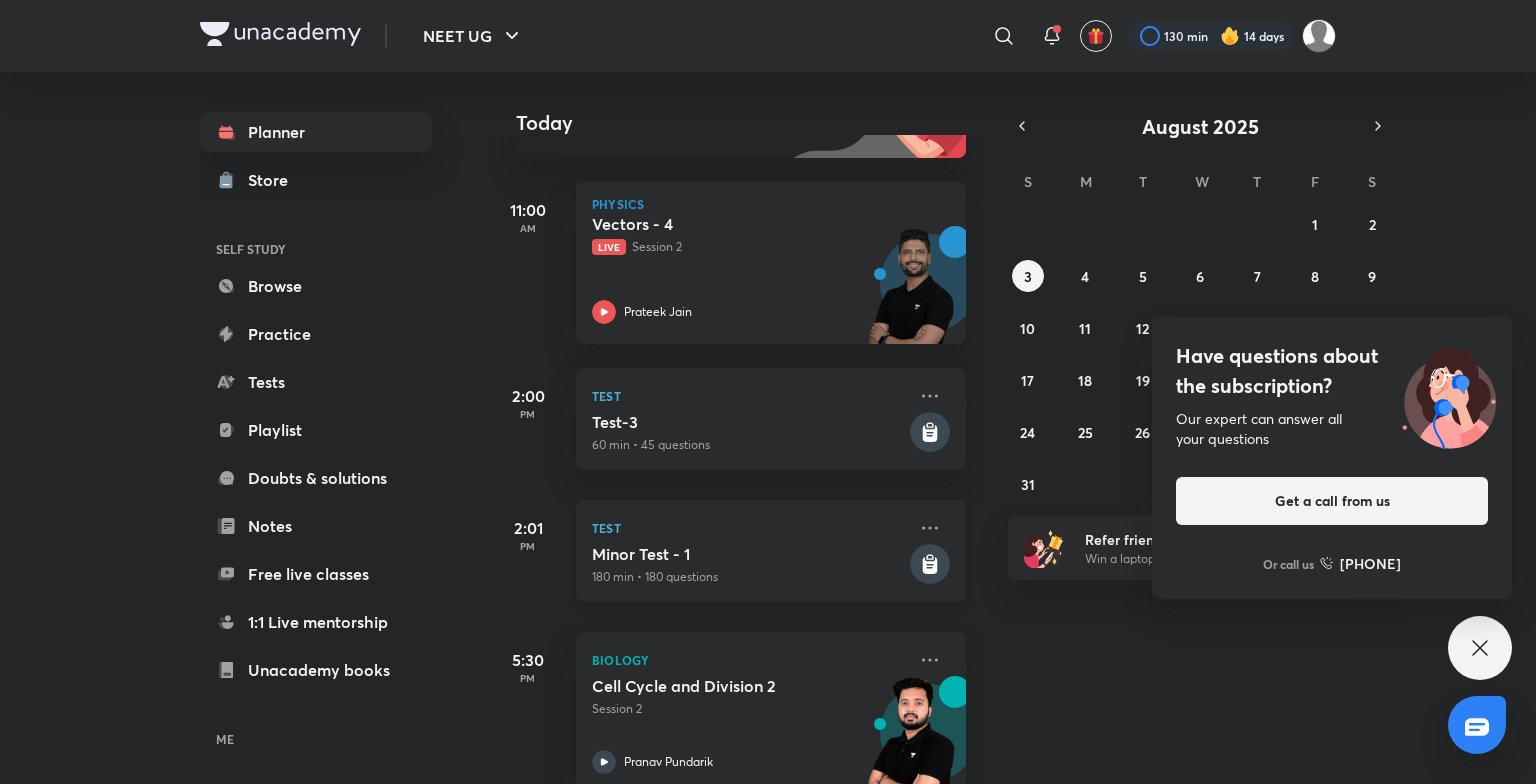 click on "Test" at bounding box center (749, 528) 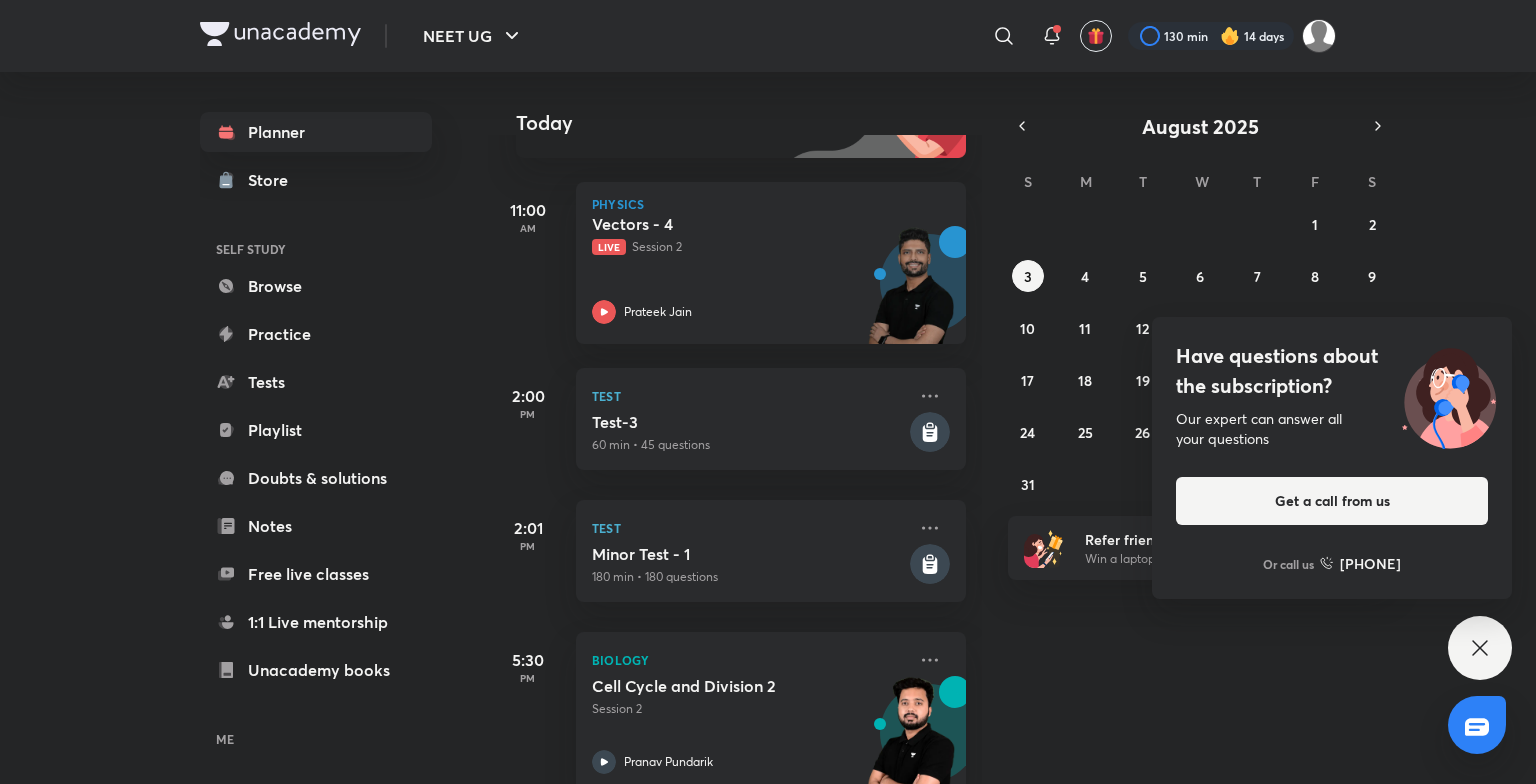 click on "Have questions about the subscription? Our expert can answer all your questions Get a call from us Or call us +91 8585858585" at bounding box center [1332, 458] 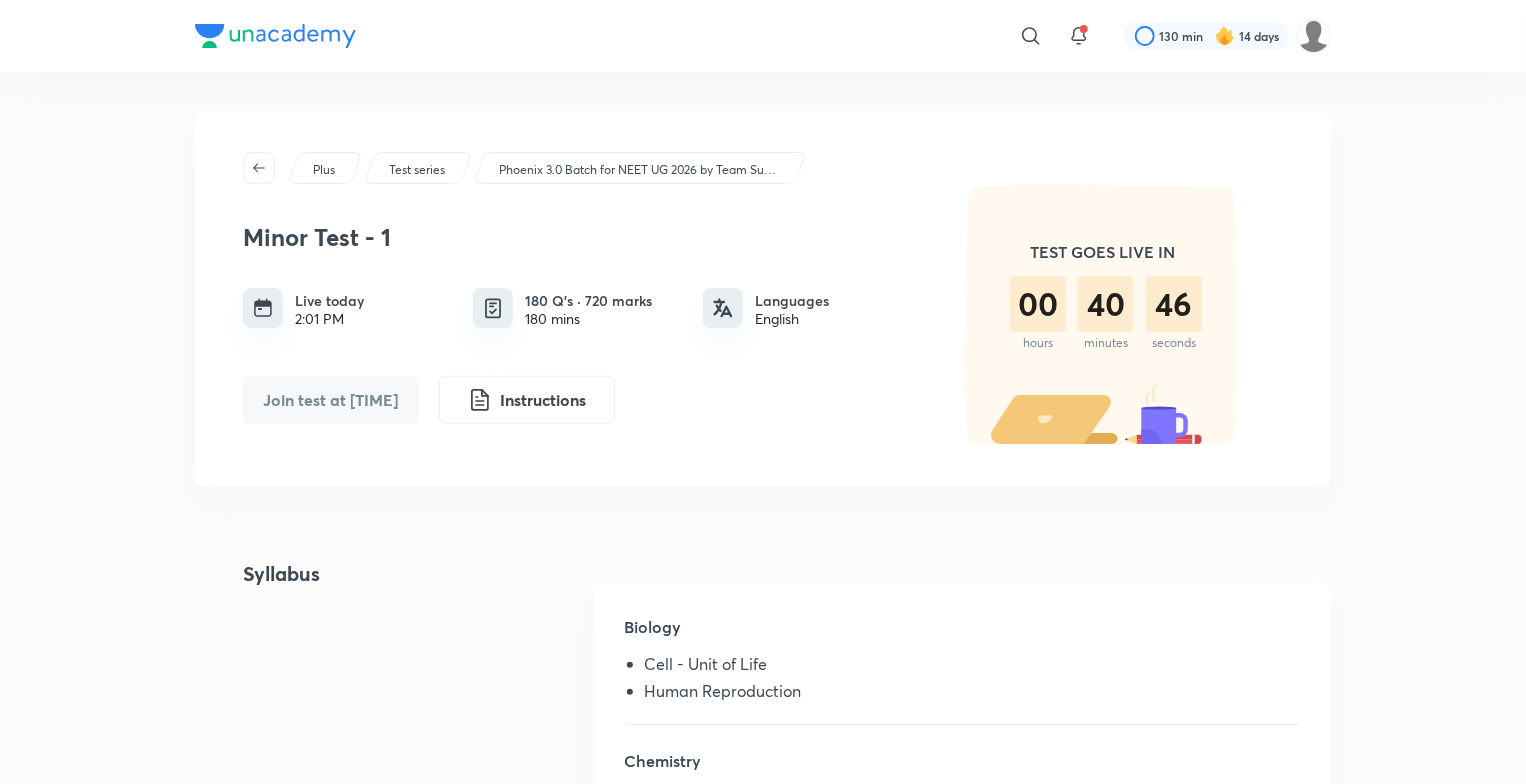 click on "Phoenix 3.0 Batch for NEET UG 2026 by Team Super Six" at bounding box center (639, 170) 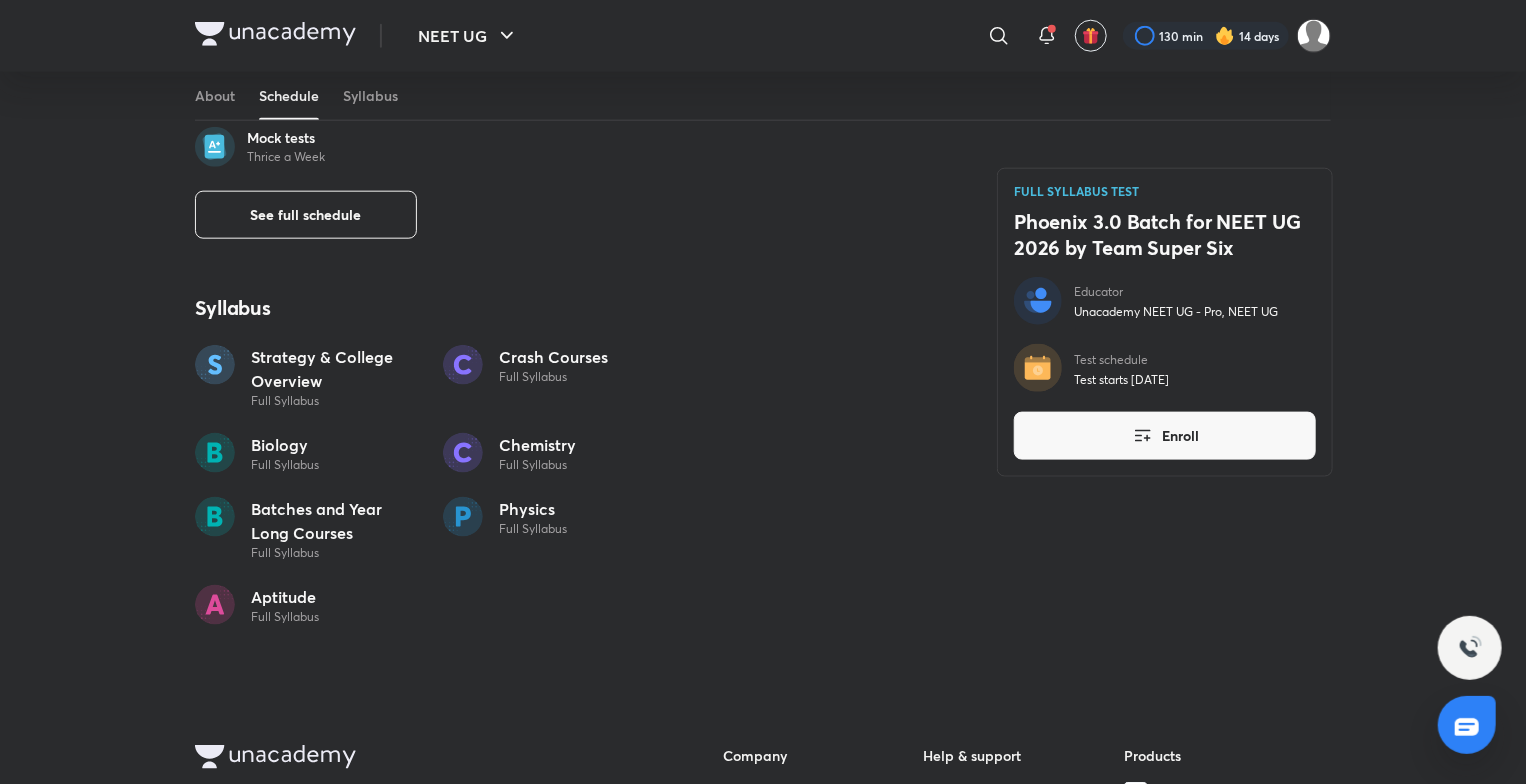 scroll, scrollTop: 1090, scrollLeft: 0, axis: vertical 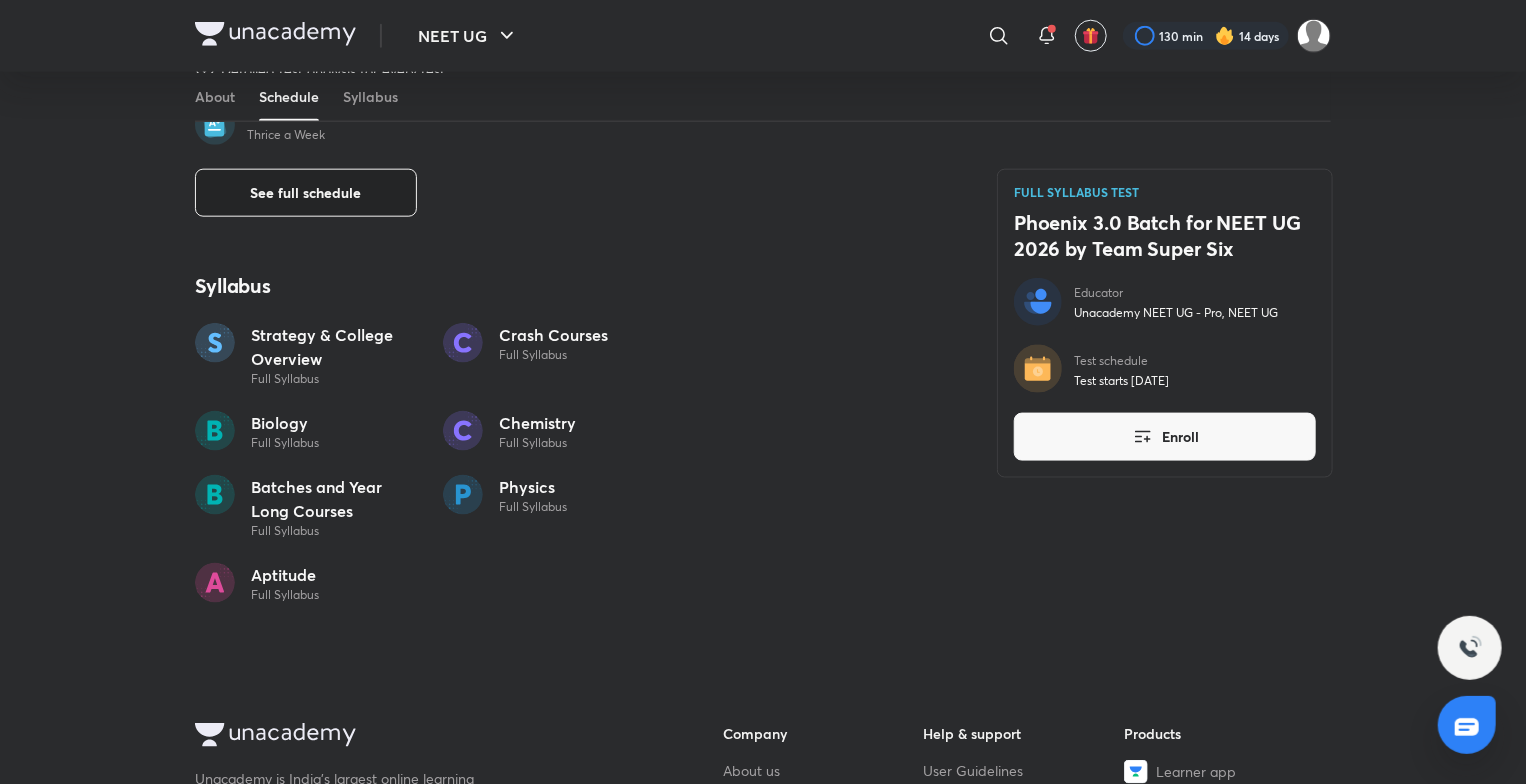 click on "See full schedule" at bounding box center (306, 193) 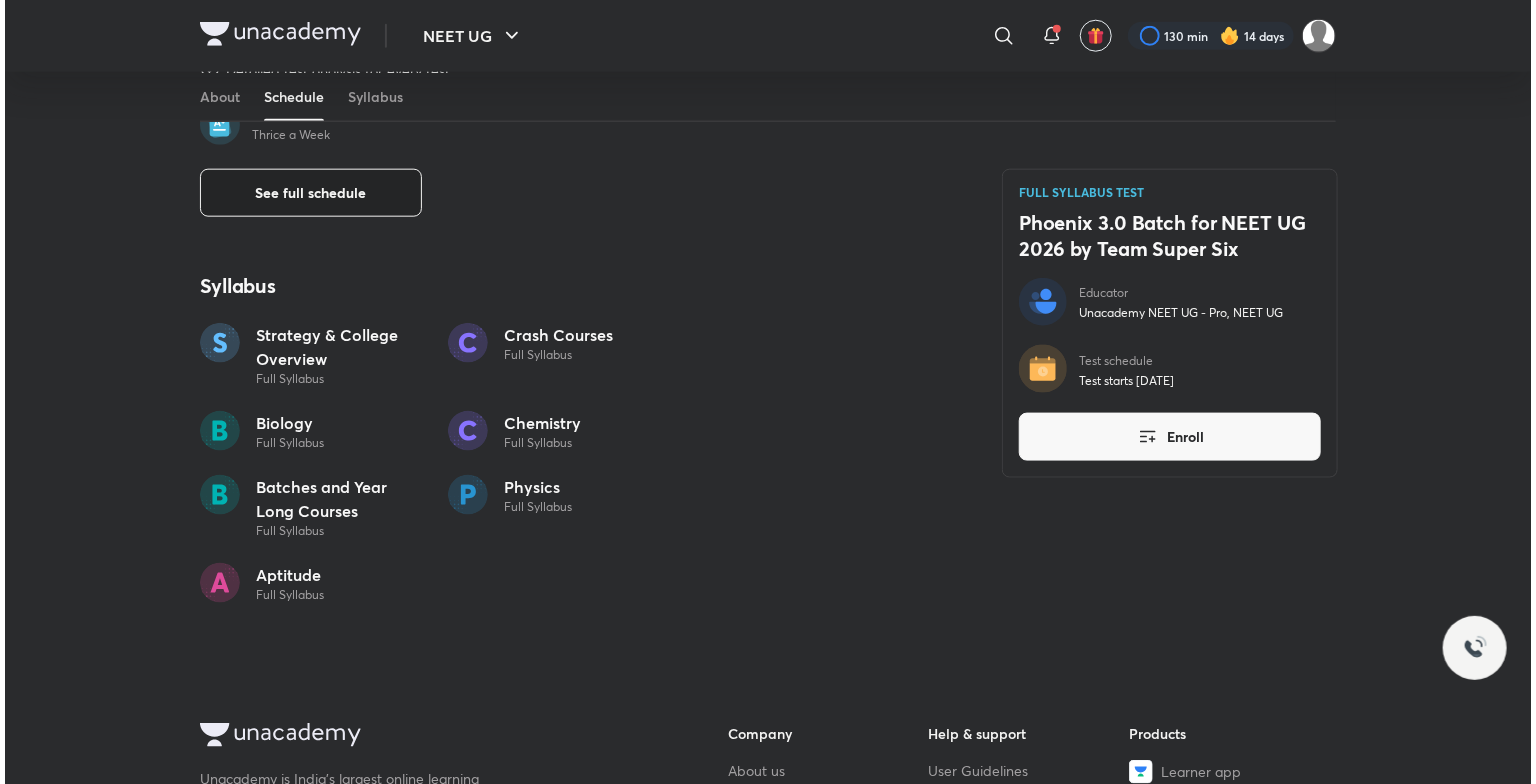 scroll, scrollTop: 0, scrollLeft: 0, axis: both 